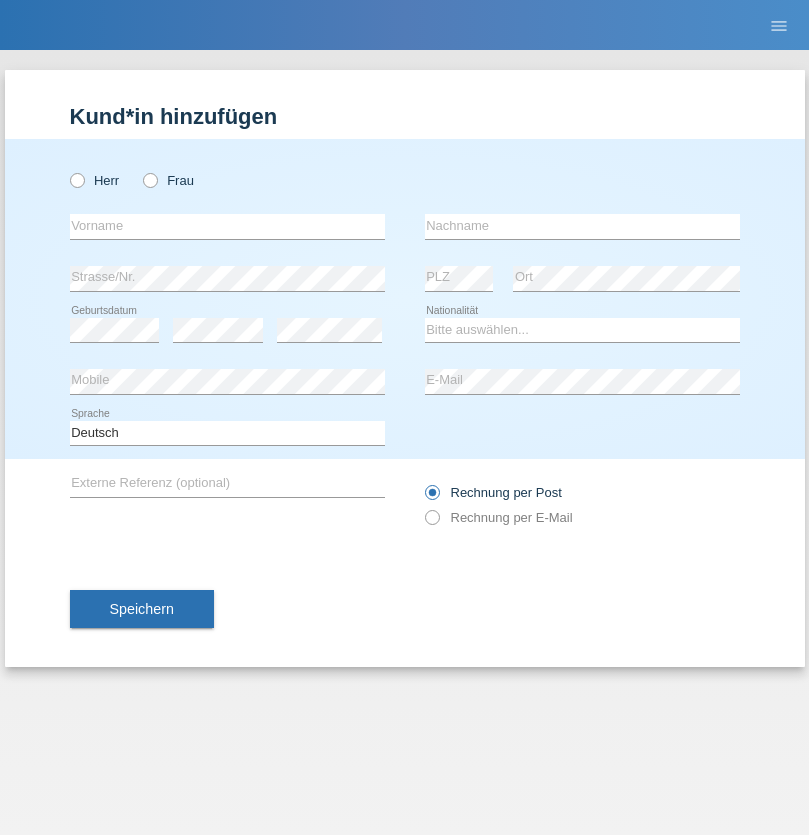 scroll, scrollTop: 0, scrollLeft: 0, axis: both 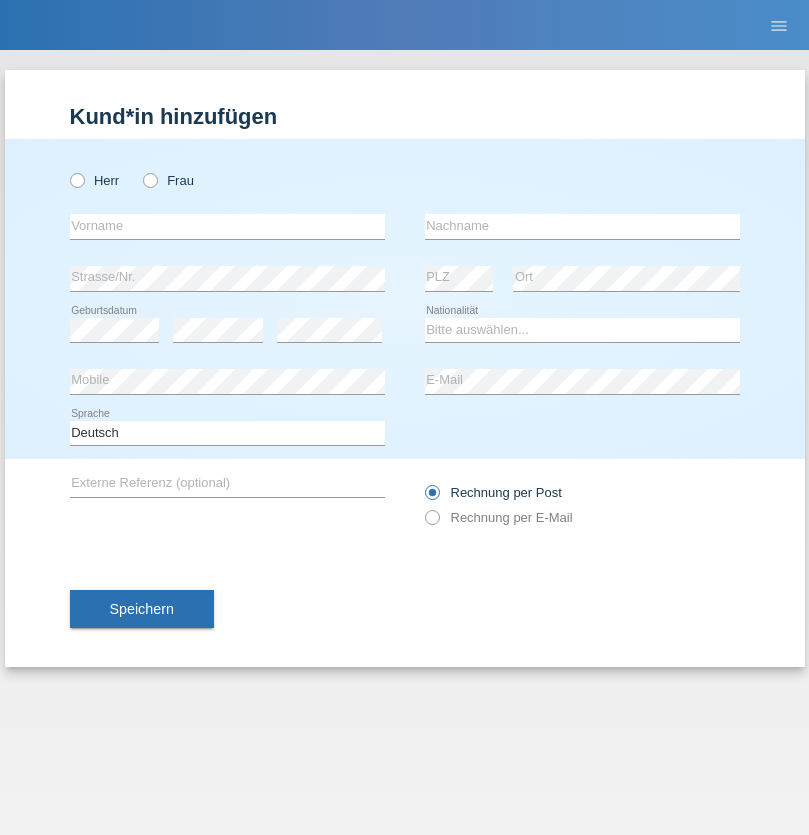 radio on "true" 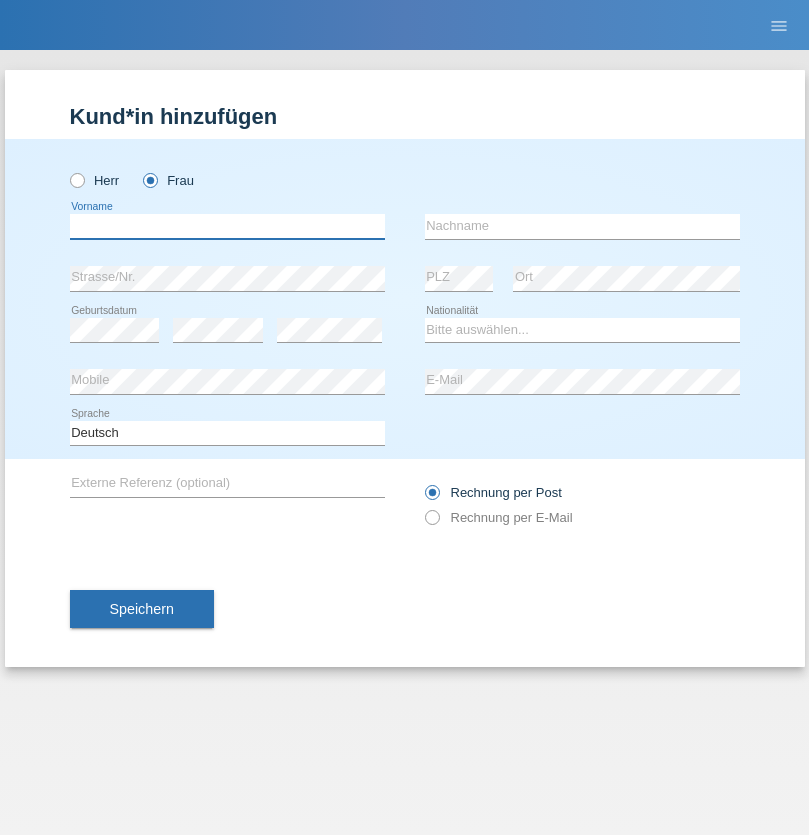click at bounding box center (227, 226) 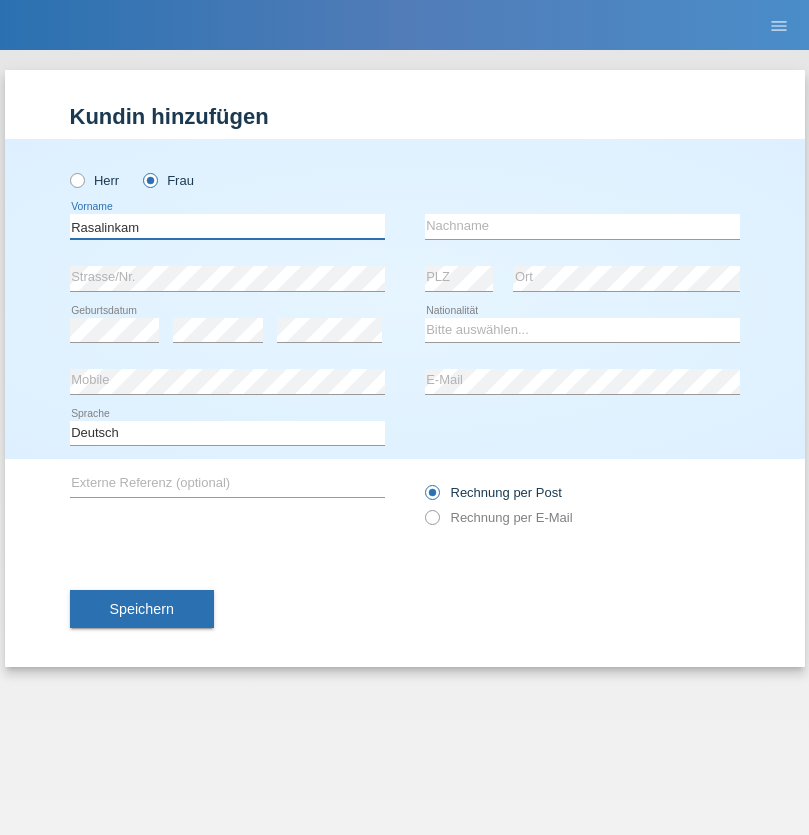 type on "Rasalinkam" 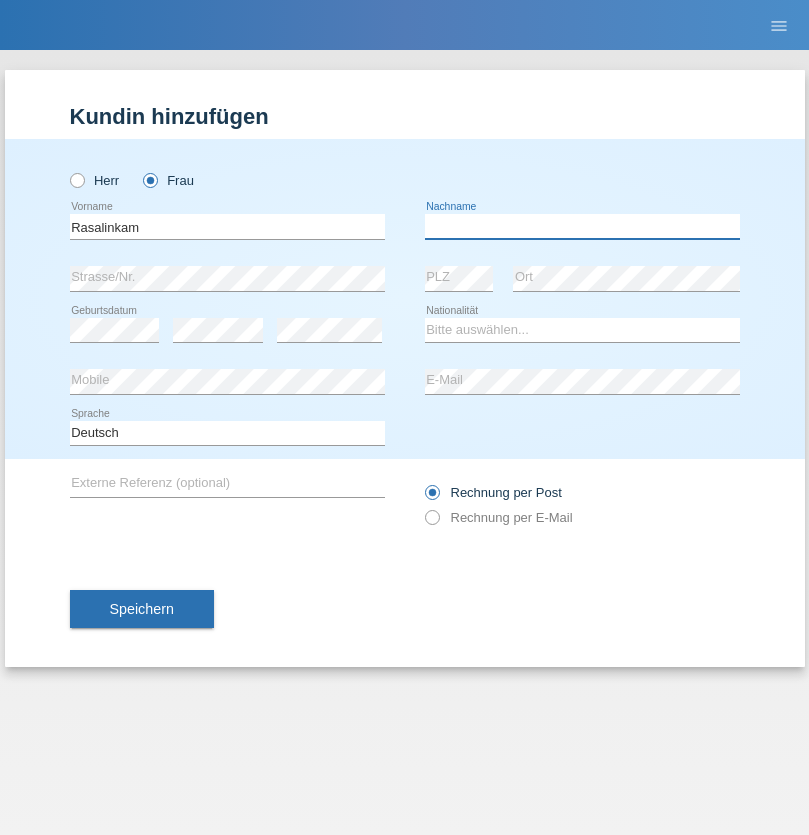 click at bounding box center [582, 226] 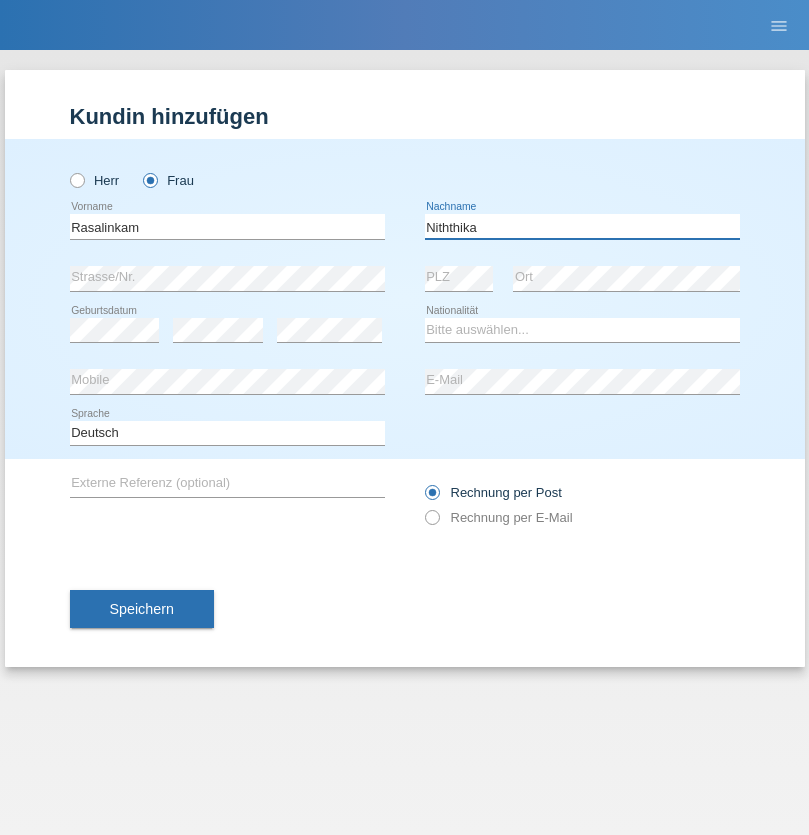 type on "Niththika" 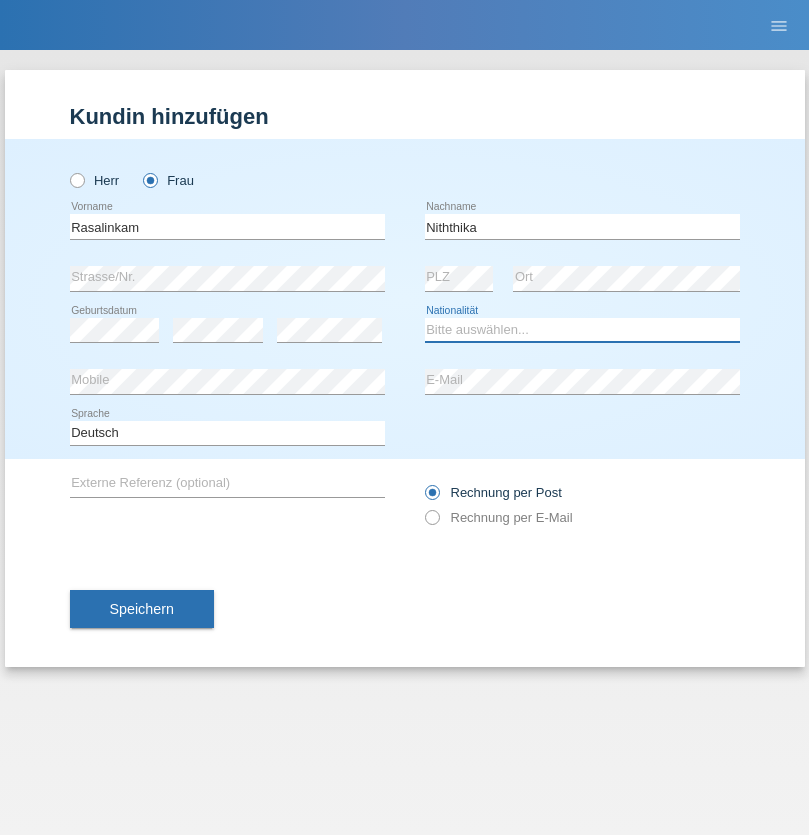select on "LK" 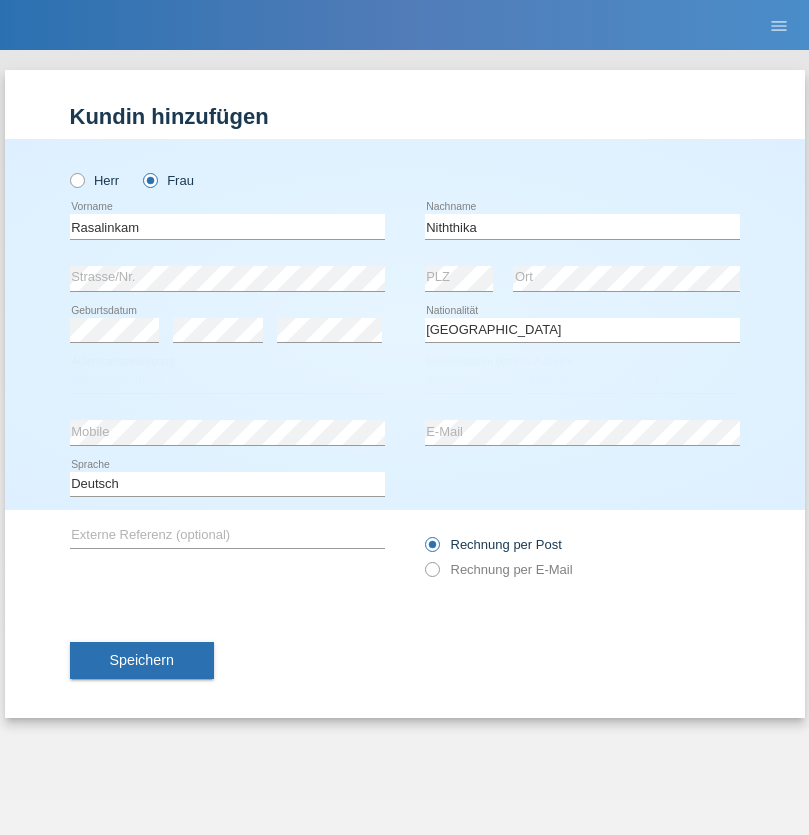 select on "C" 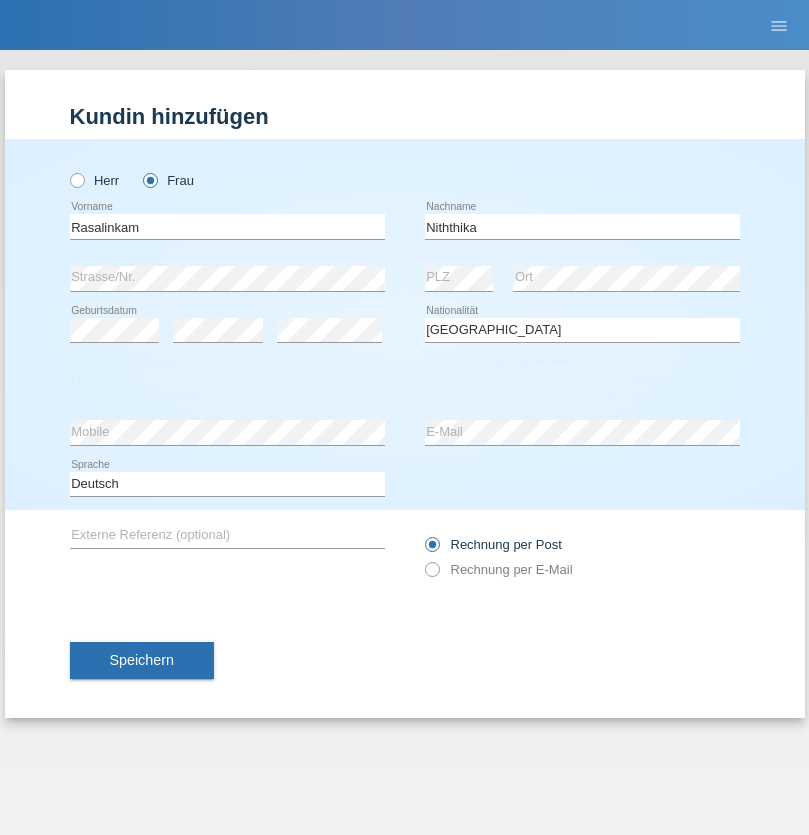select on "13" 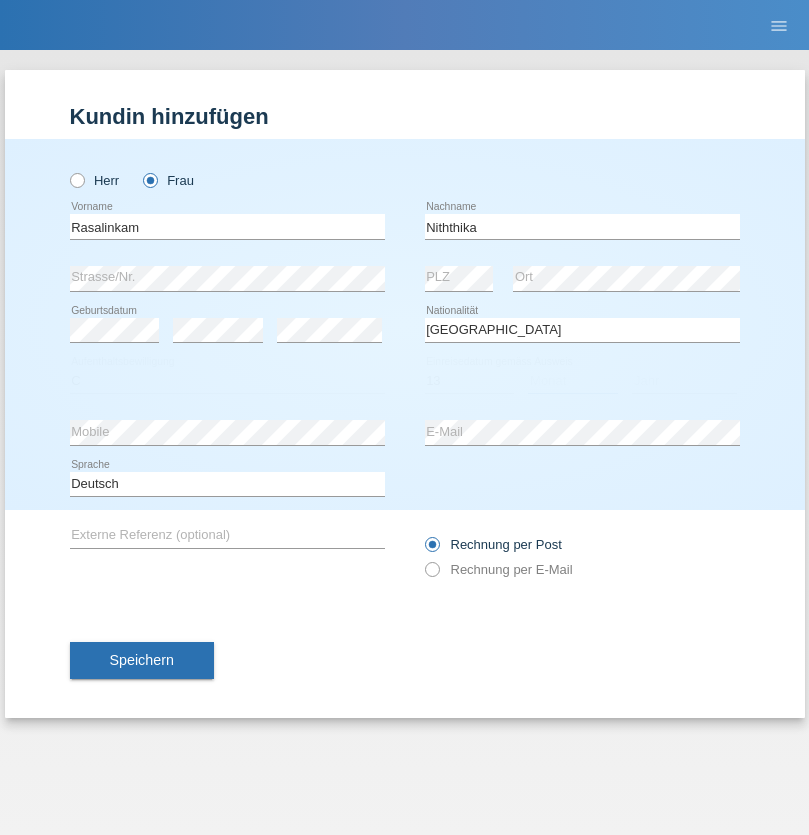 select on "07" 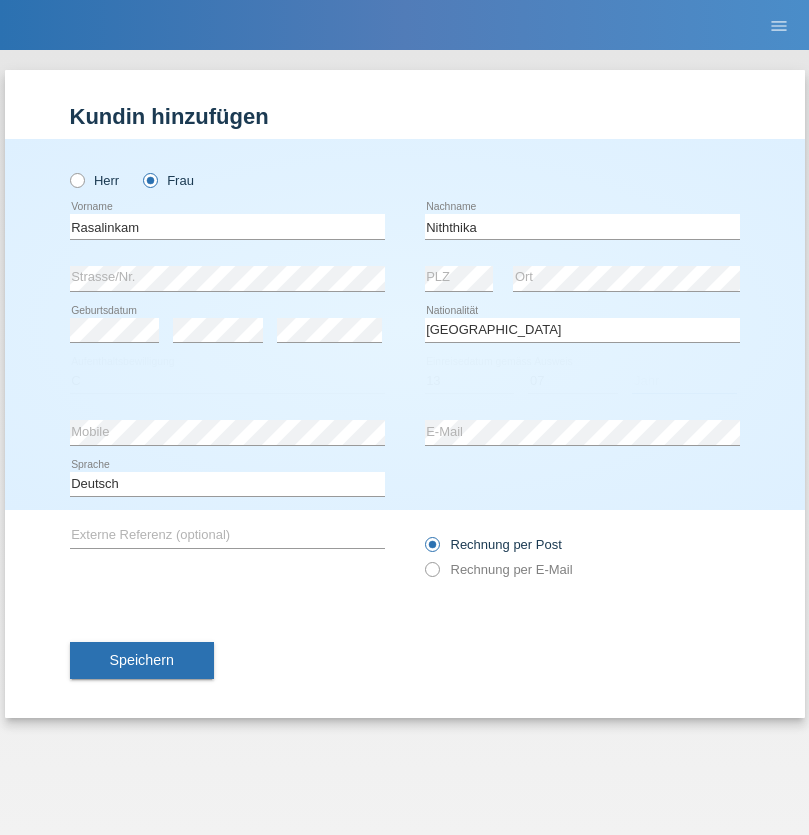 select on "2021" 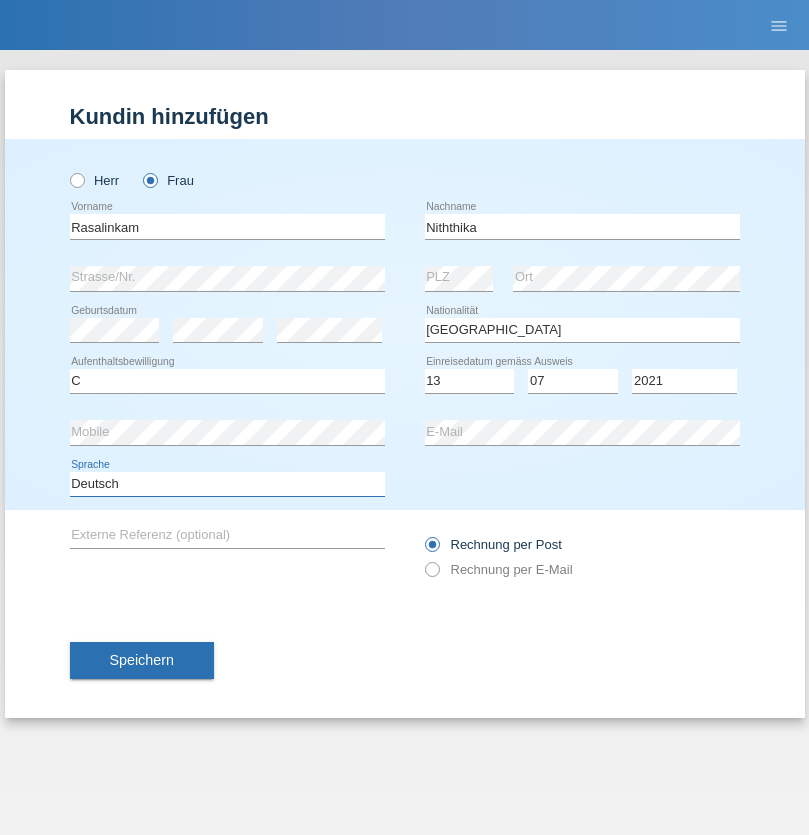 select on "en" 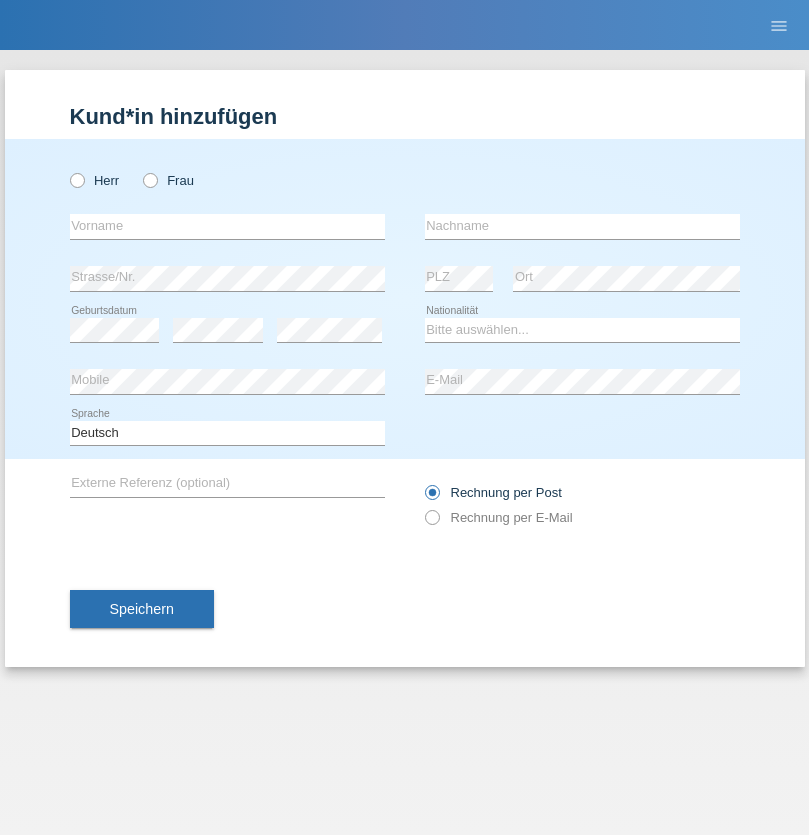 scroll, scrollTop: 0, scrollLeft: 0, axis: both 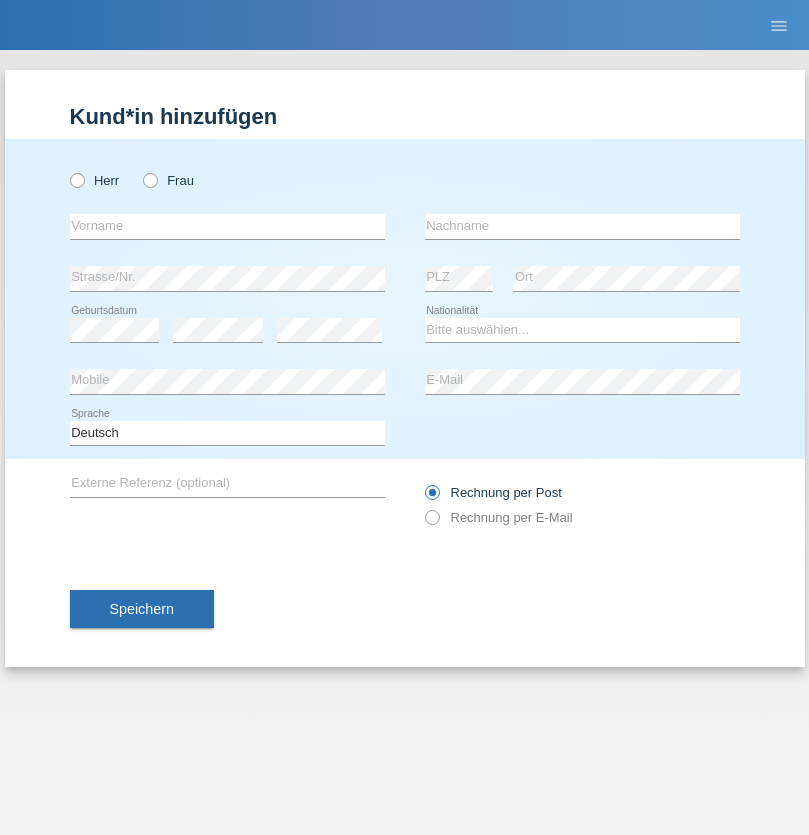 radio on "true" 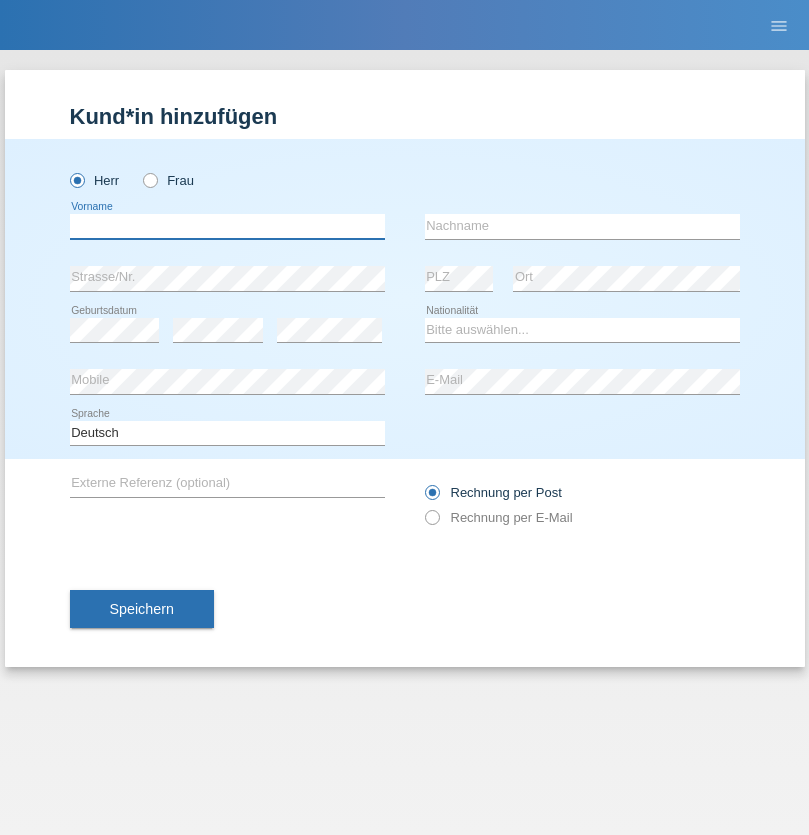 click at bounding box center [227, 226] 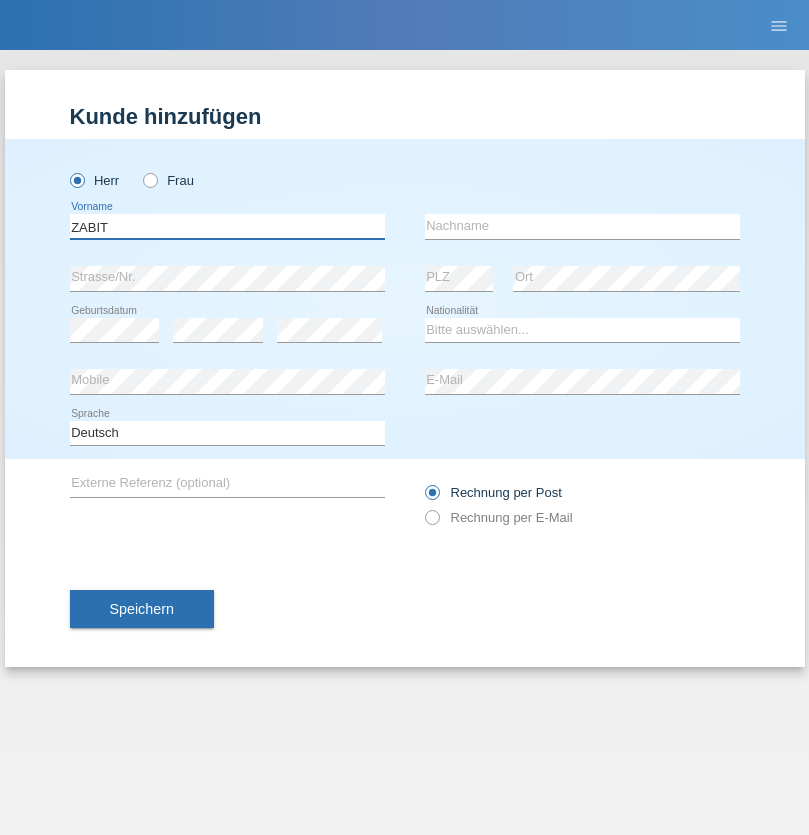 type on "ZABIT" 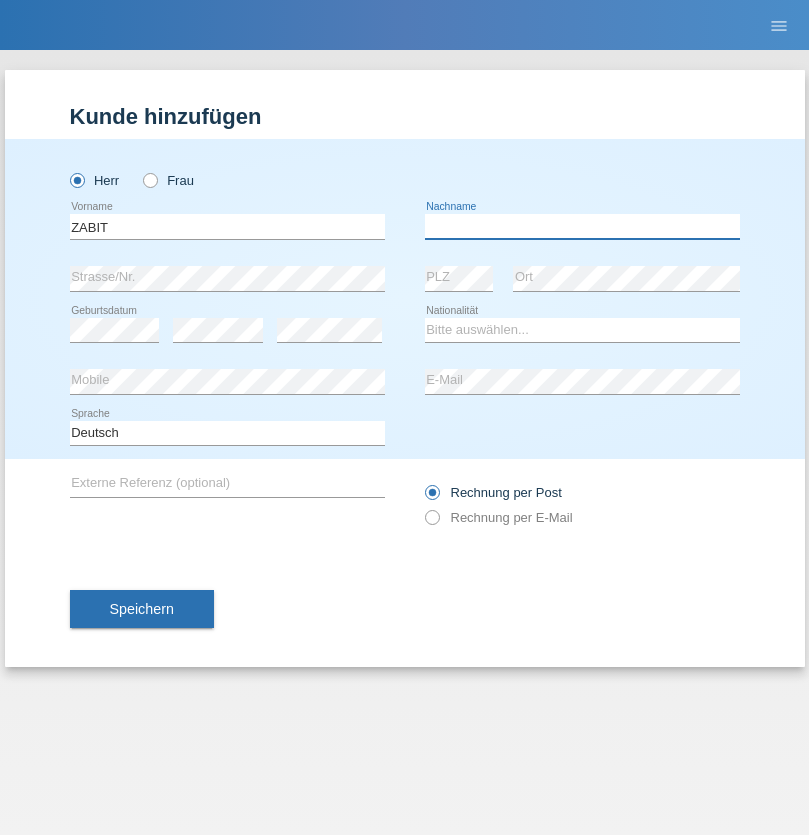 click at bounding box center [582, 226] 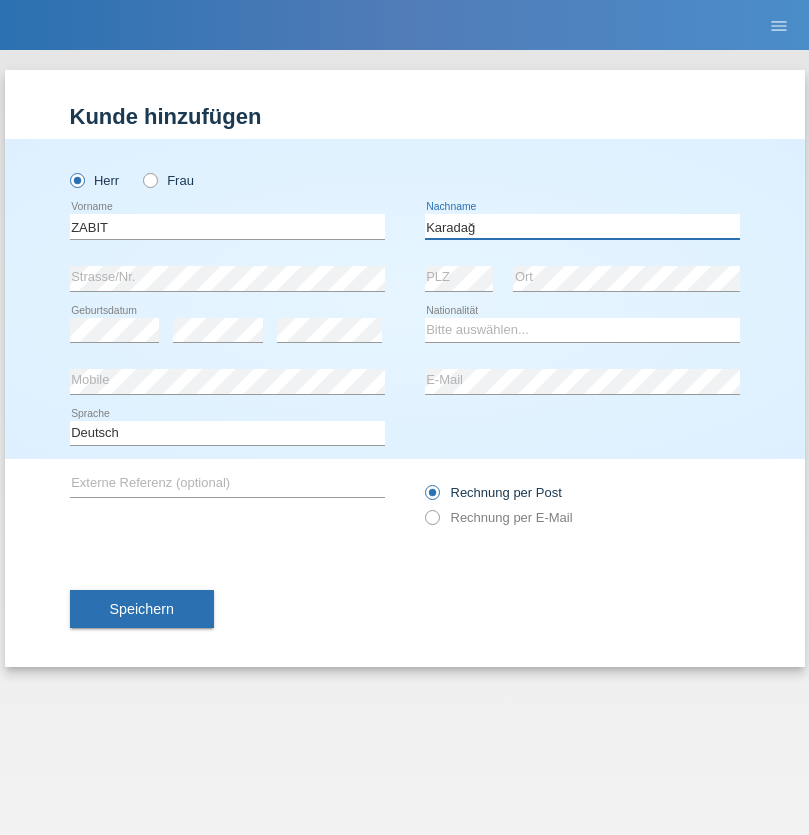 type on "Karadağ" 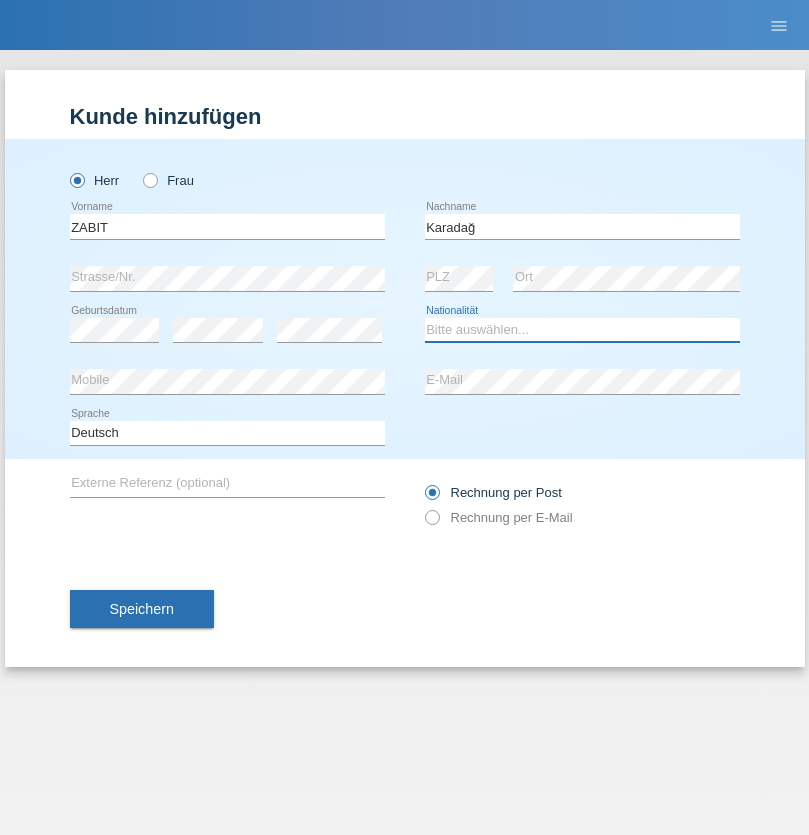 select on "TR" 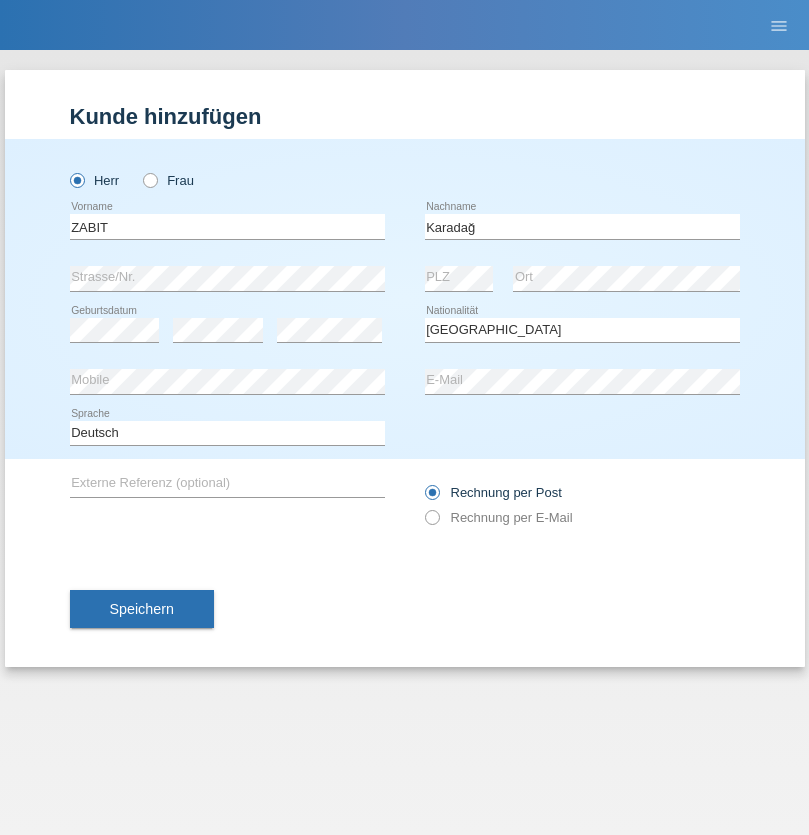 select on "C" 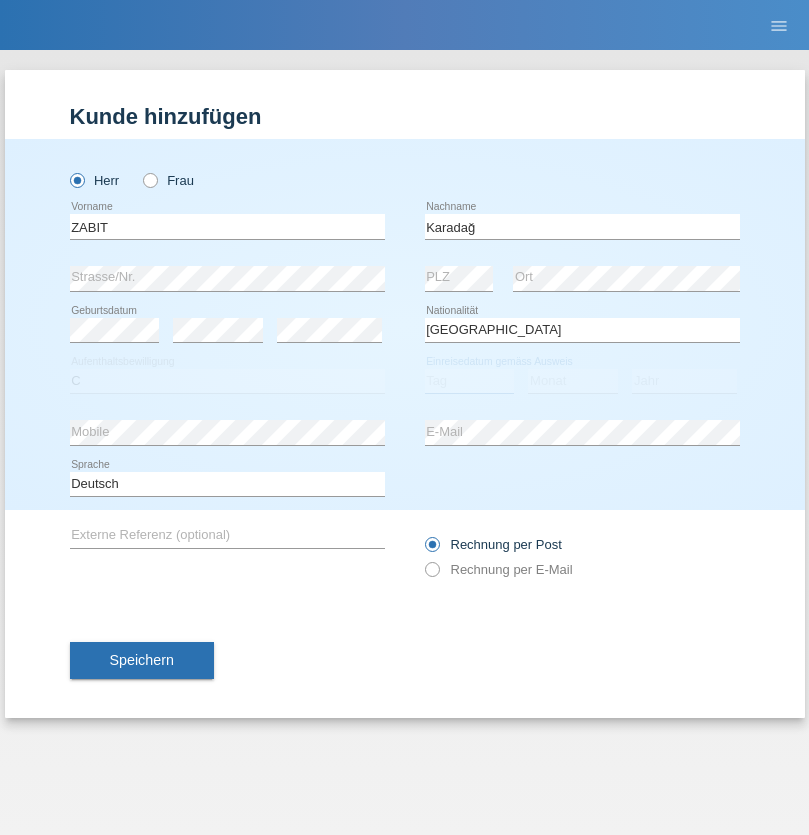 select on "12" 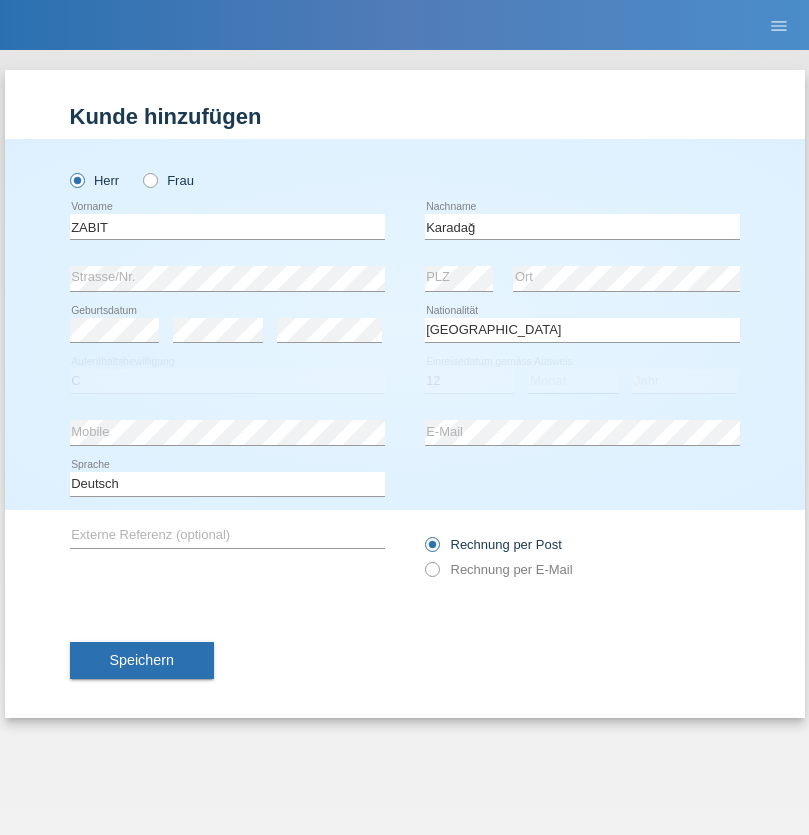 select on "05" 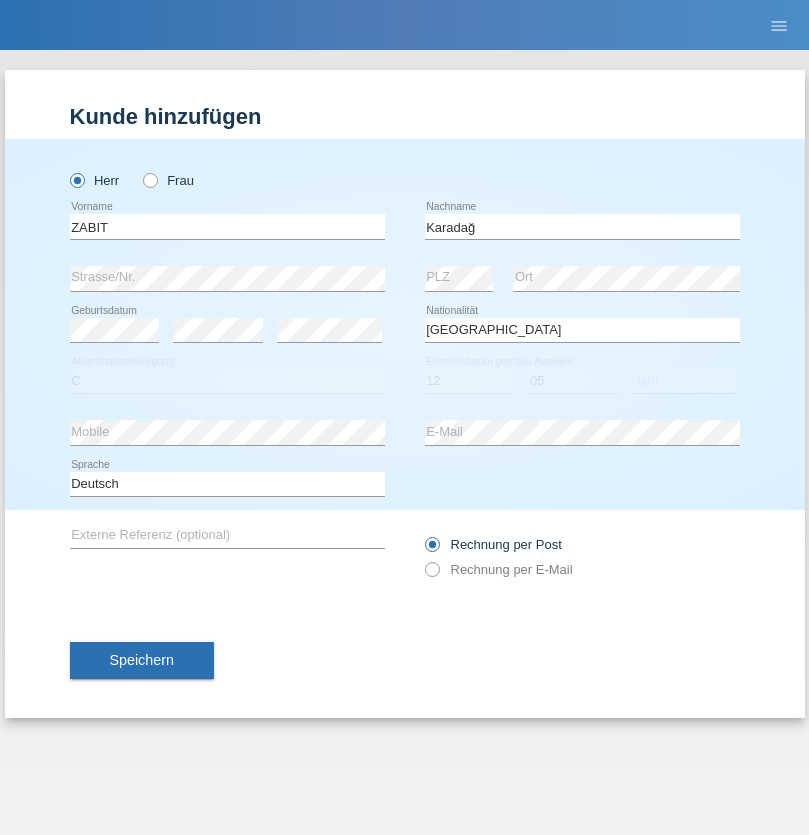 select on "2002" 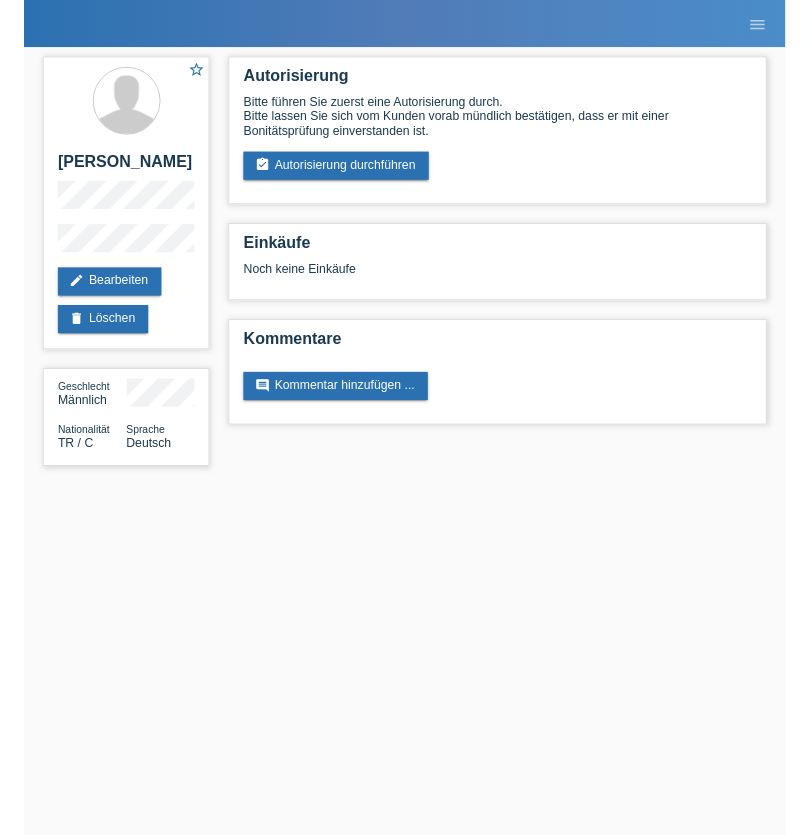 scroll, scrollTop: 0, scrollLeft: 0, axis: both 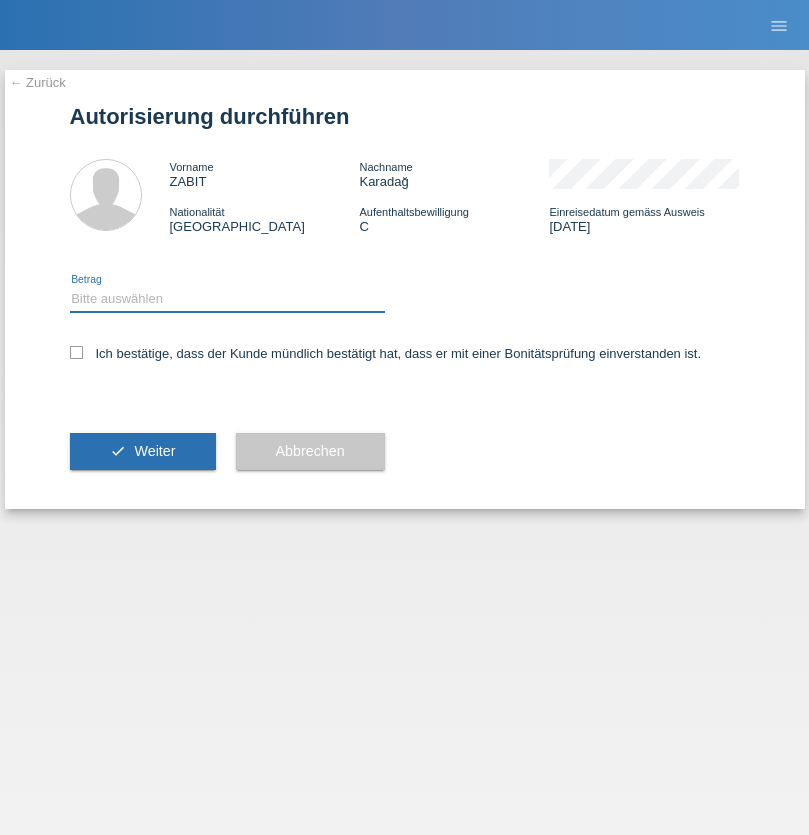 select on "1" 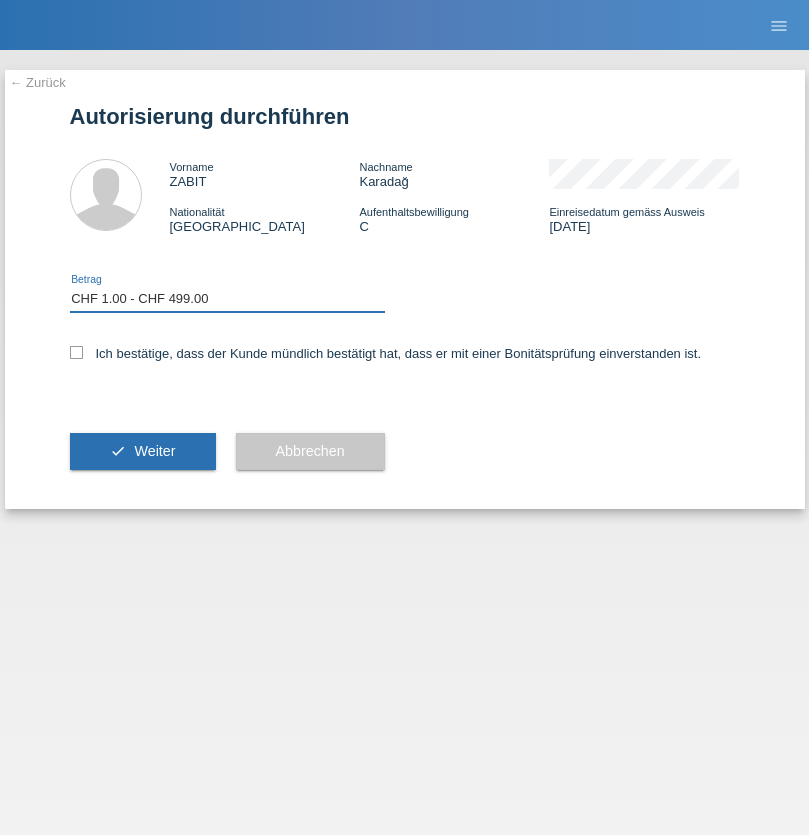 scroll, scrollTop: 0, scrollLeft: 0, axis: both 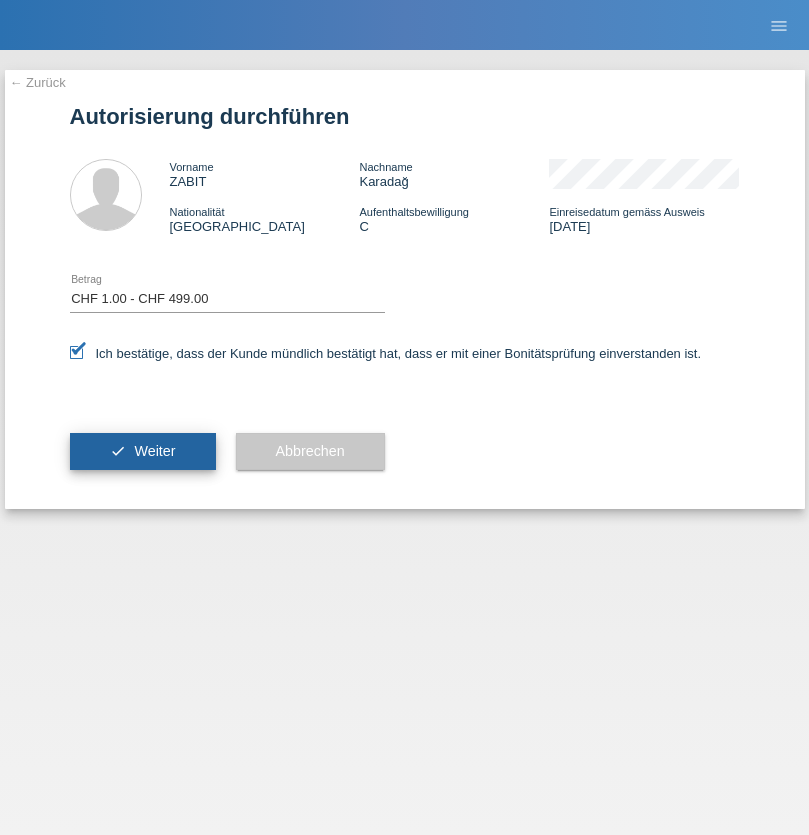 click on "Weiter" at bounding box center (154, 451) 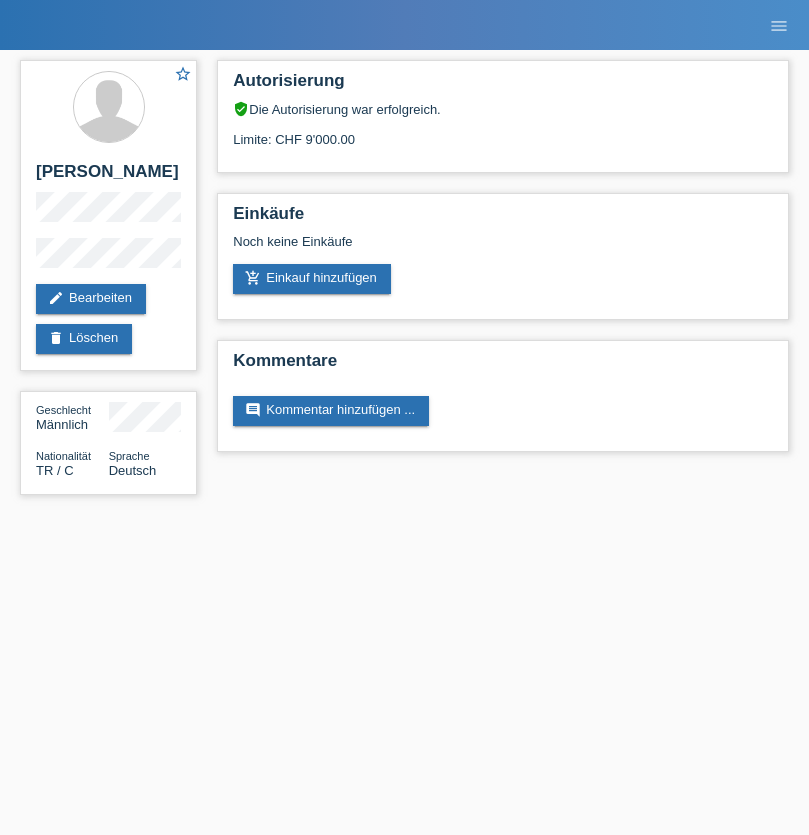 scroll, scrollTop: 0, scrollLeft: 0, axis: both 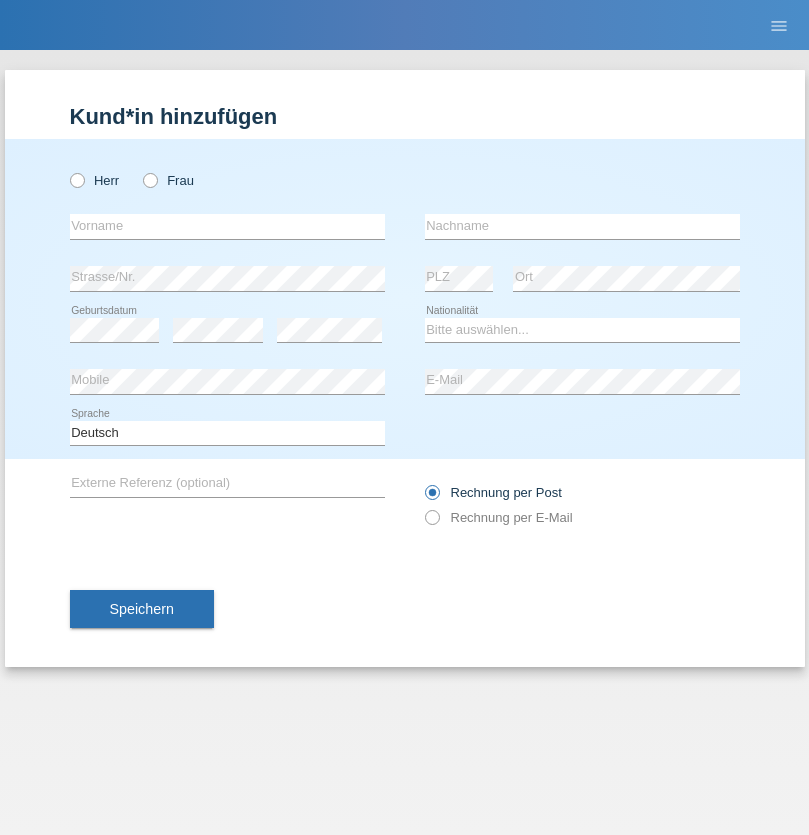 radio on "true" 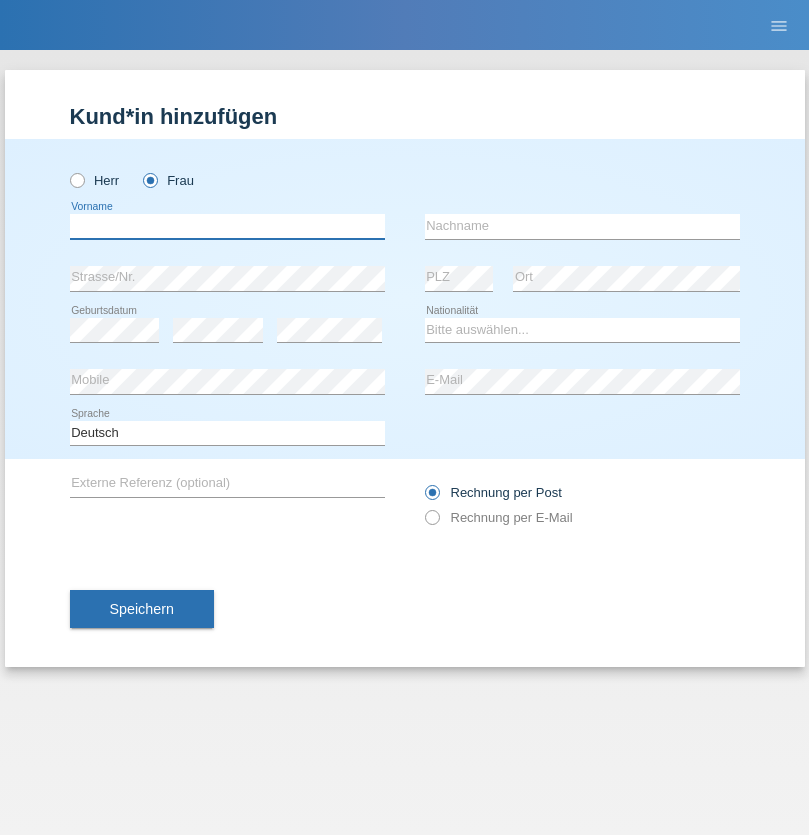 click at bounding box center [227, 226] 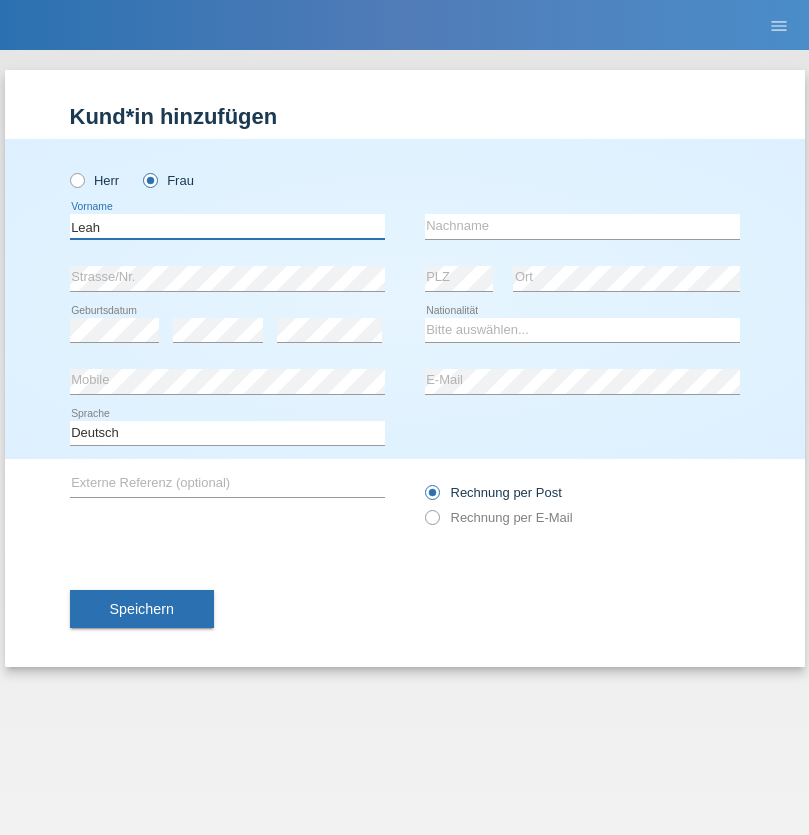 type on "Leah" 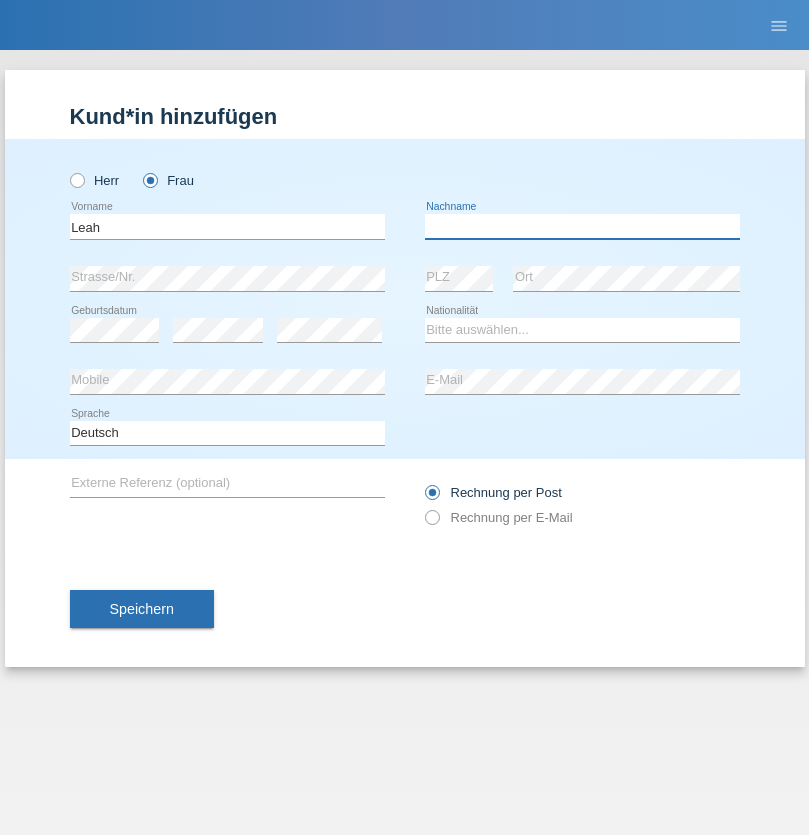 click at bounding box center (582, 226) 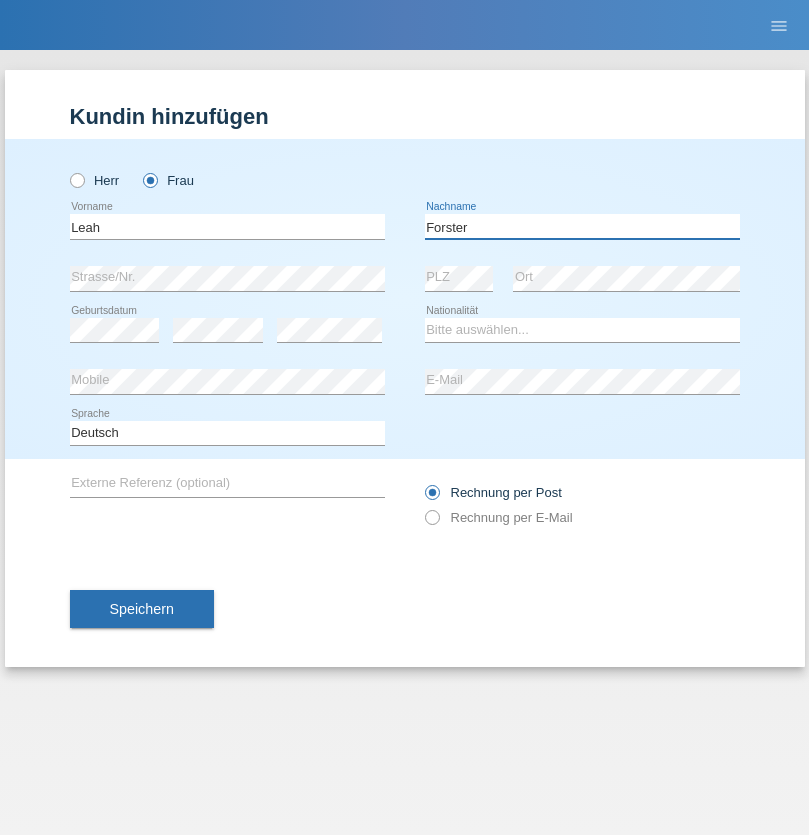 type on "Forster" 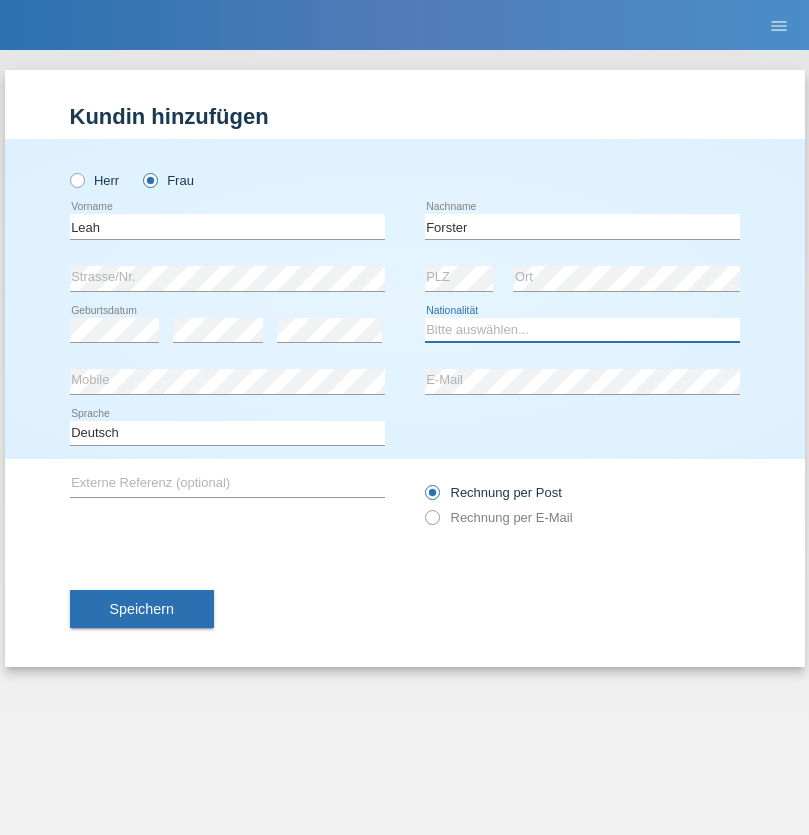 select on "CH" 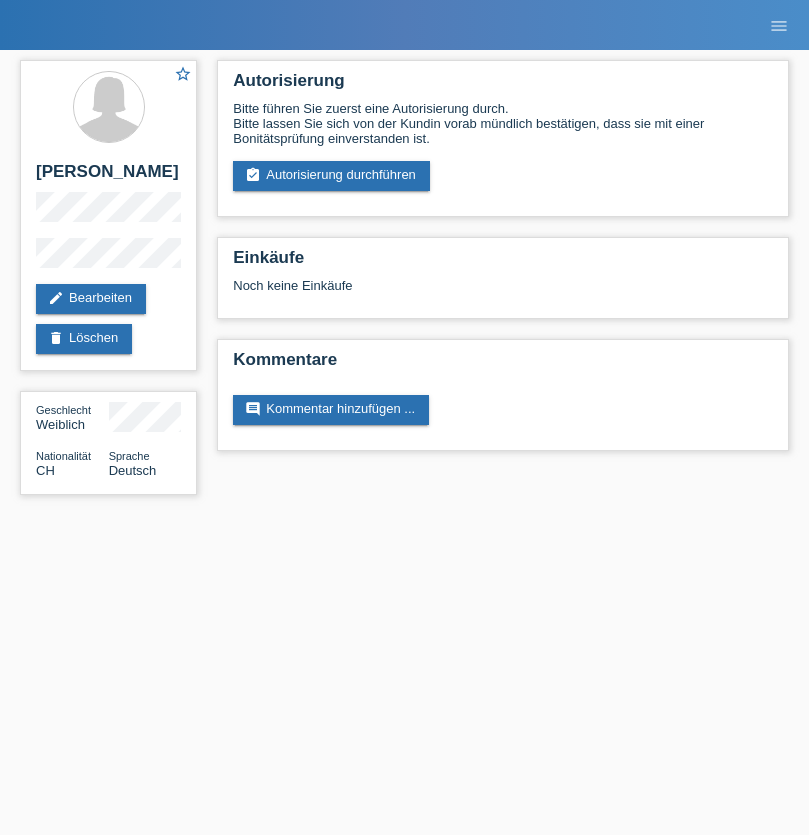 scroll, scrollTop: 0, scrollLeft: 0, axis: both 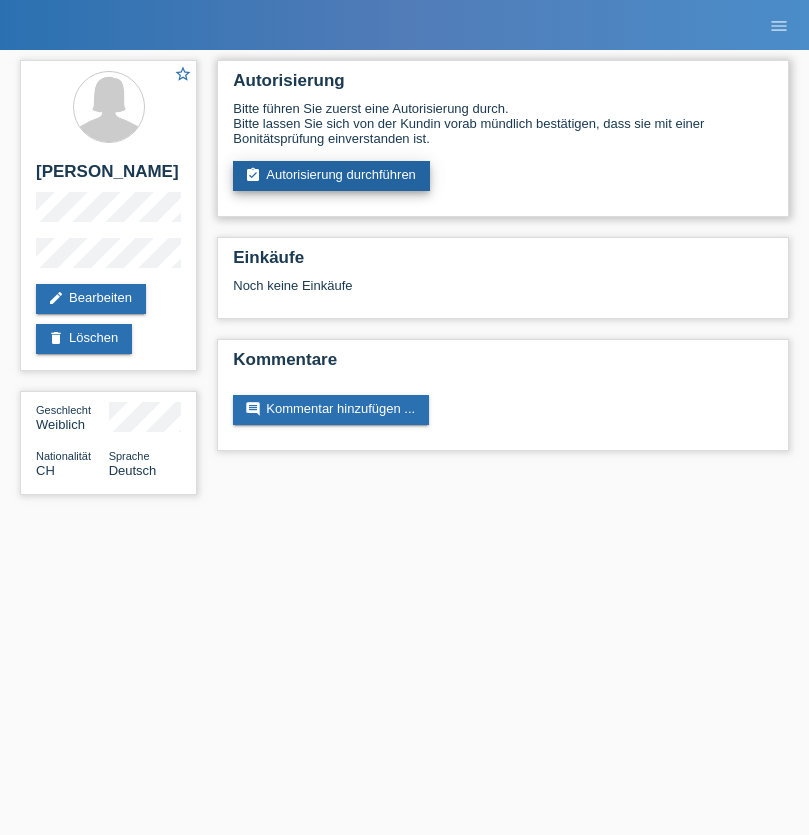 click on "assignment_turned_in  Autorisierung durchführen" at bounding box center (331, 176) 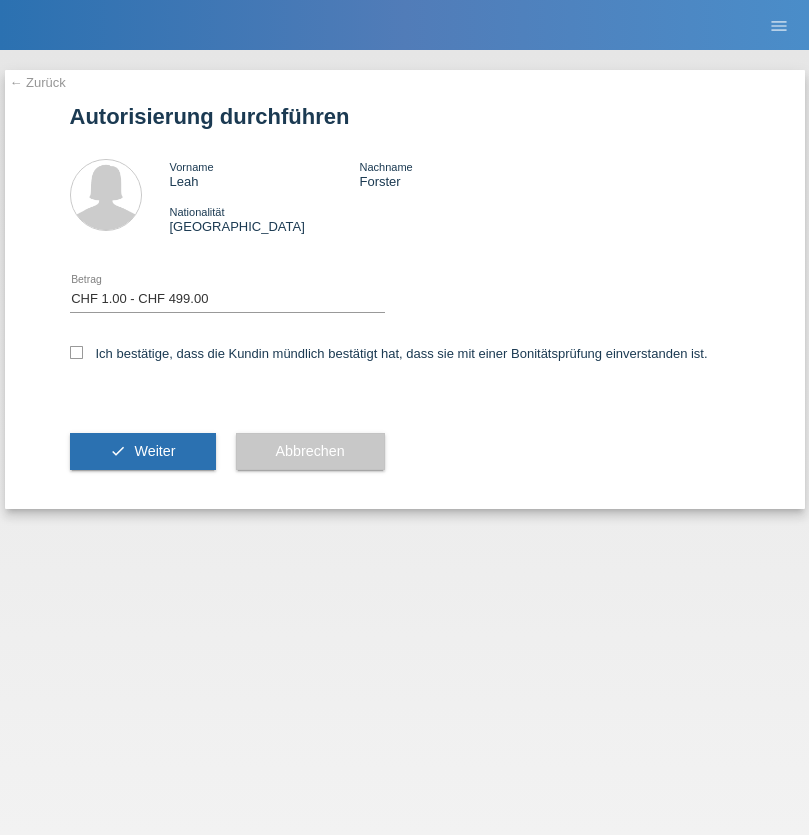 select on "1" 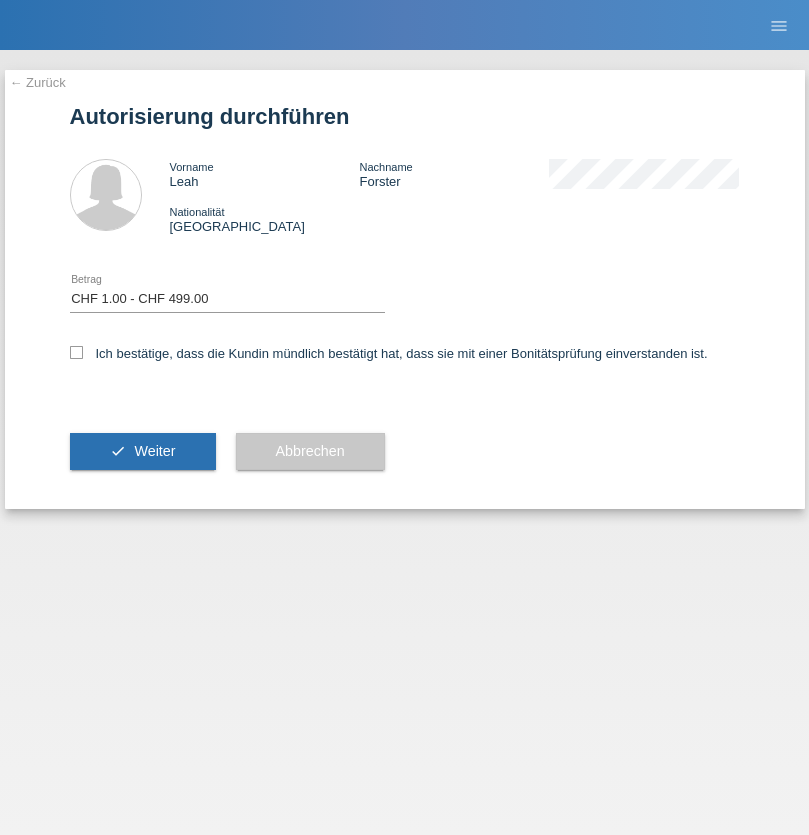 checkbox on "true" 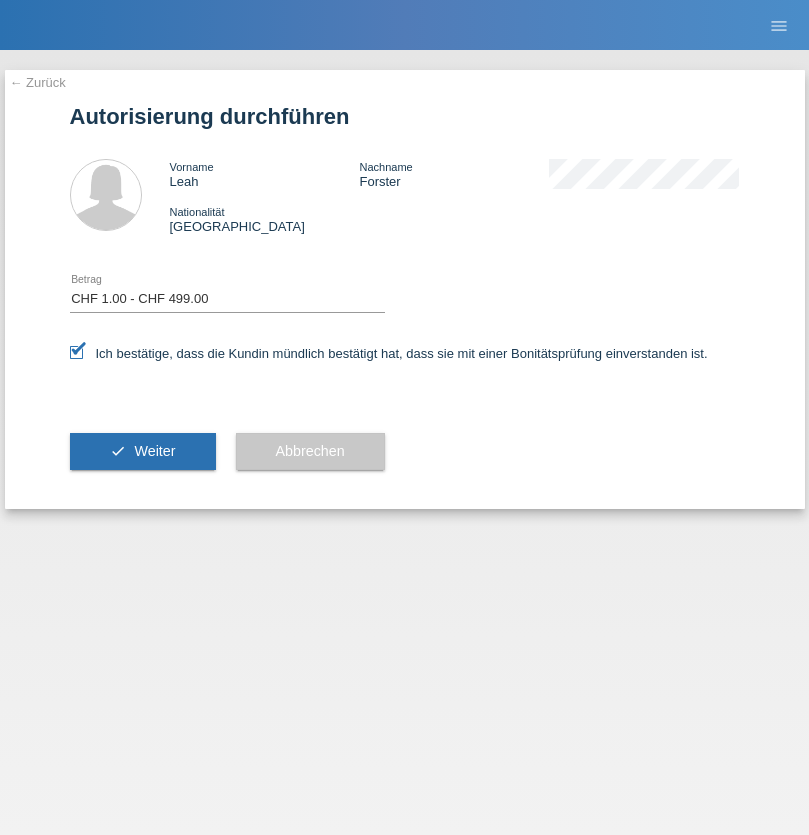 scroll, scrollTop: 0, scrollLeft: 0, axis: both 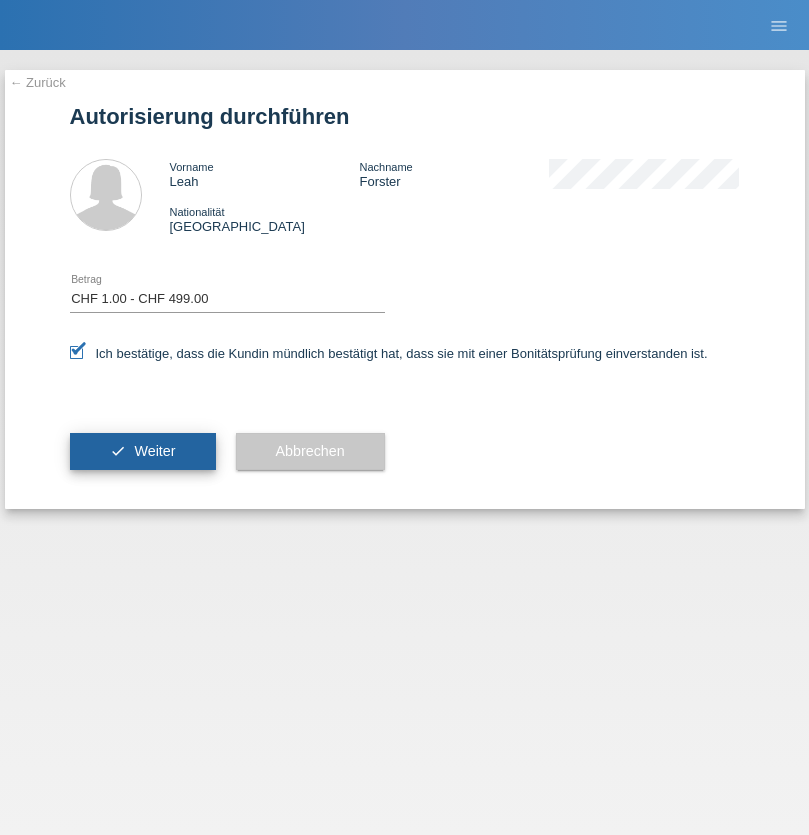 click on "Weiter" at bounding box center [154, 451] 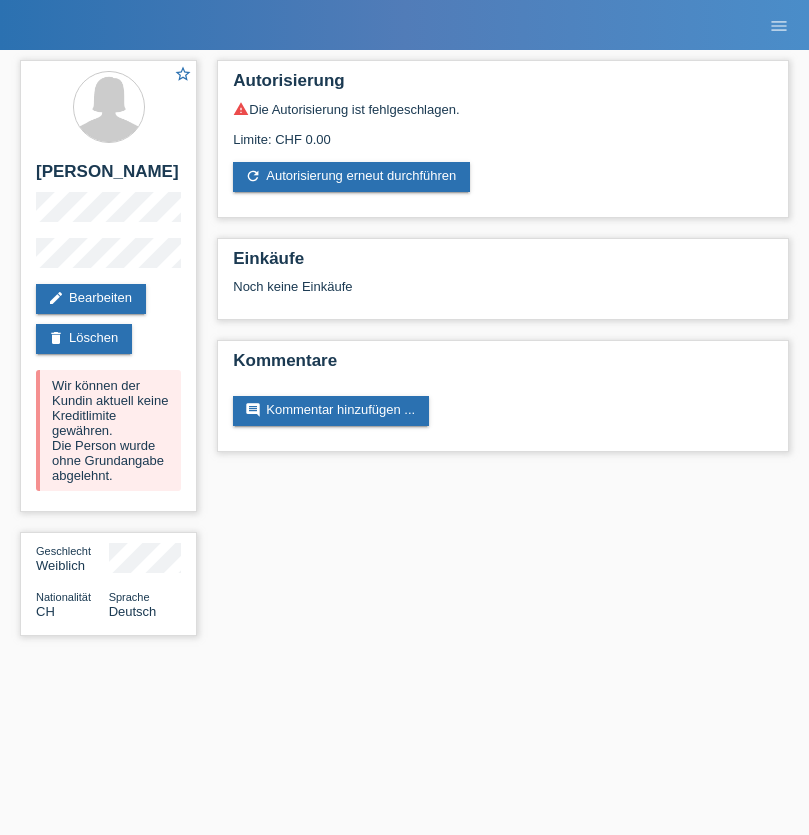 scroll, scrollTop: 0, scrollLeft: 0, axis: both 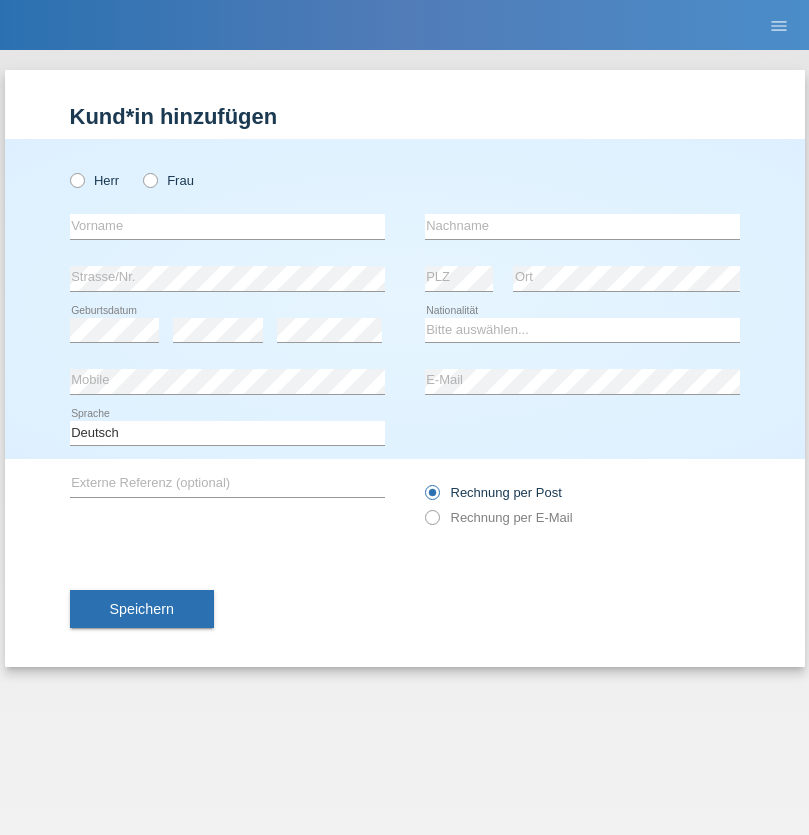 radio on "true" 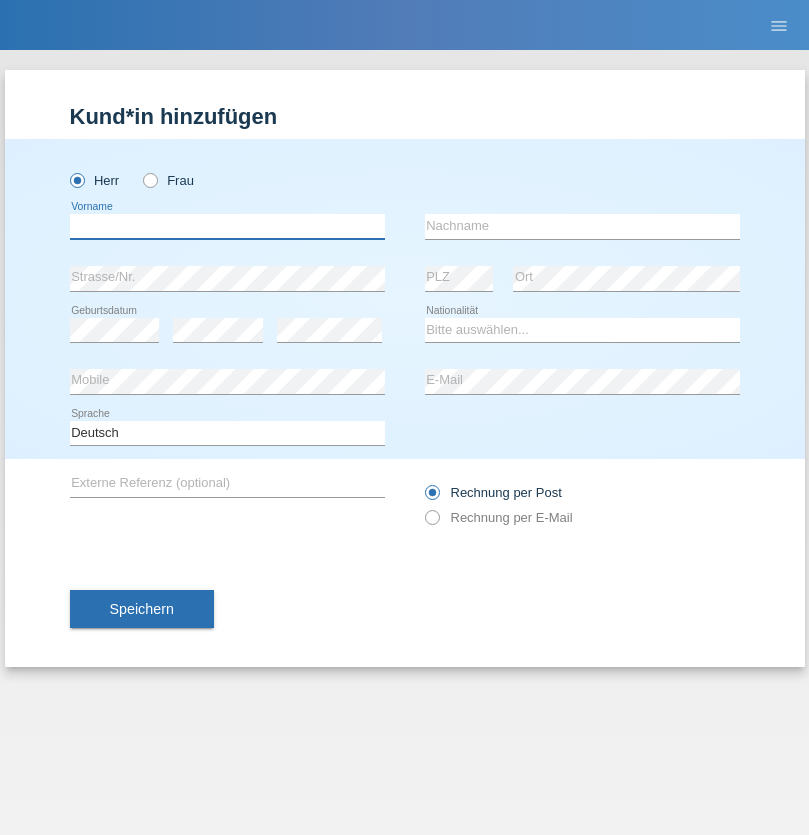 click at bounding box center [227, 226] 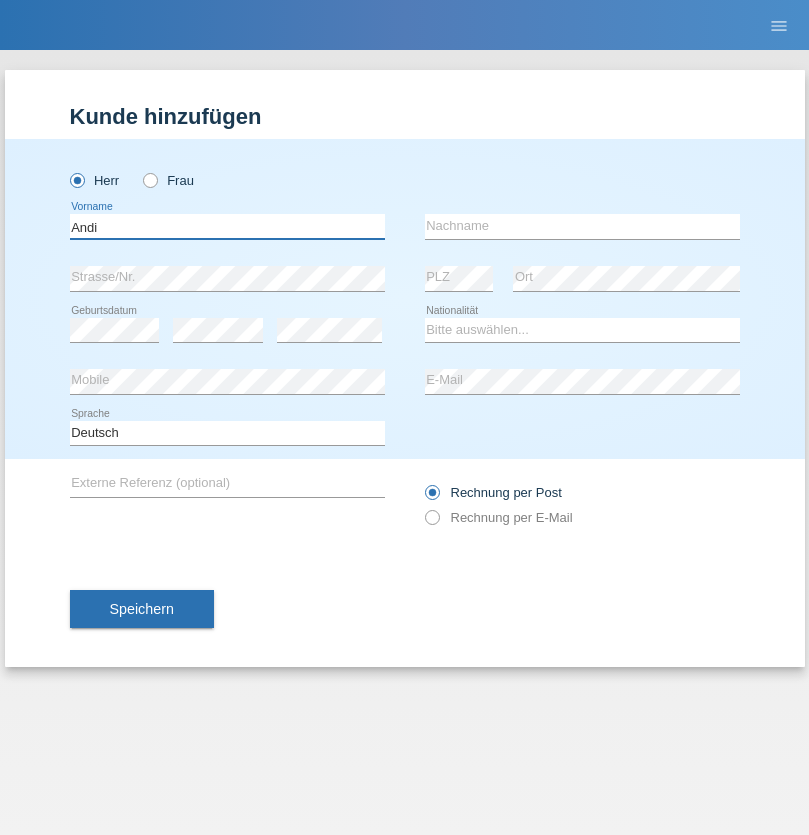 type on "Andi" 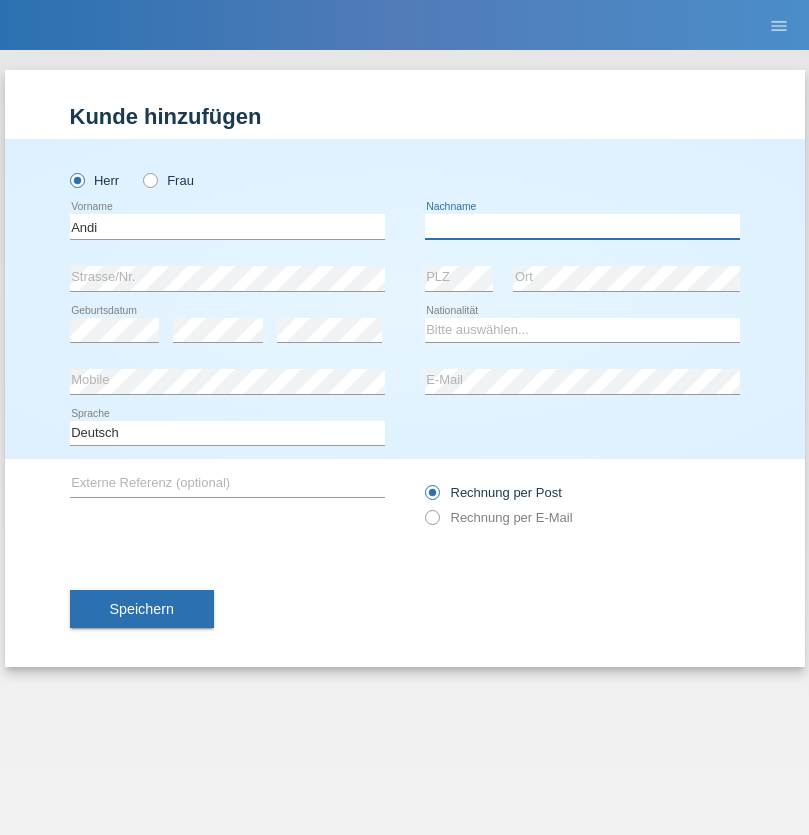 click at bounding box center [582, 226] 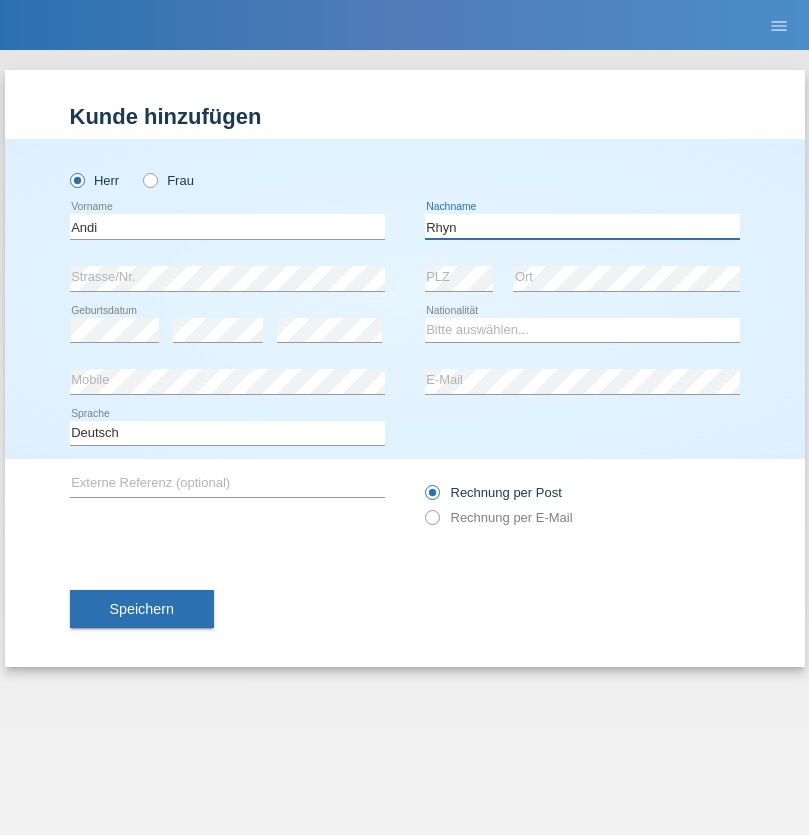 type on "Rhyn" 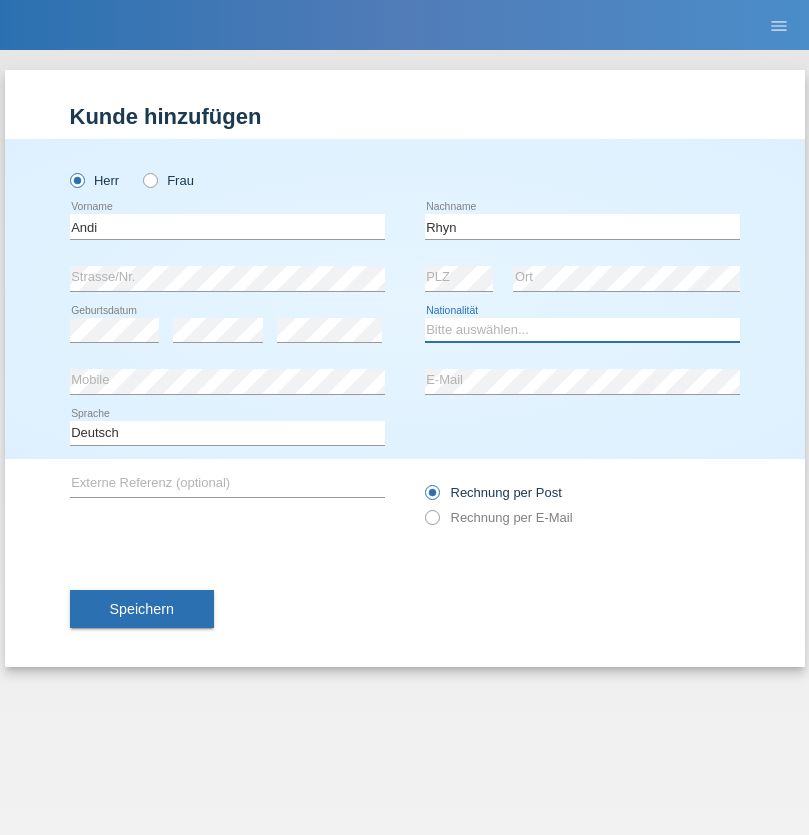 select on "CH" 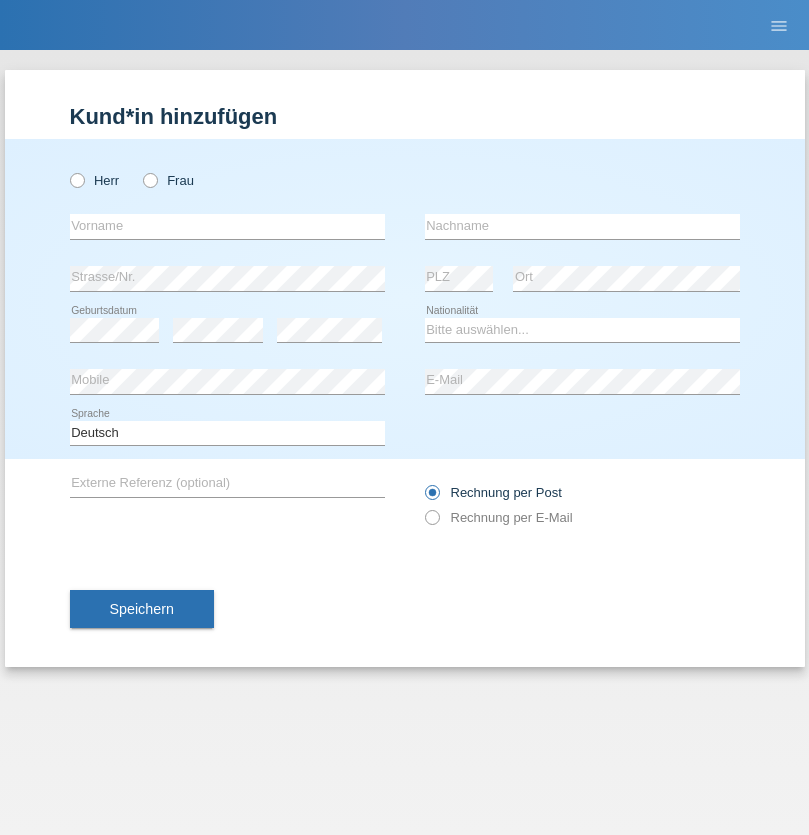 scroll, scrollTop: 0, scrollLeft: 0, axis: both 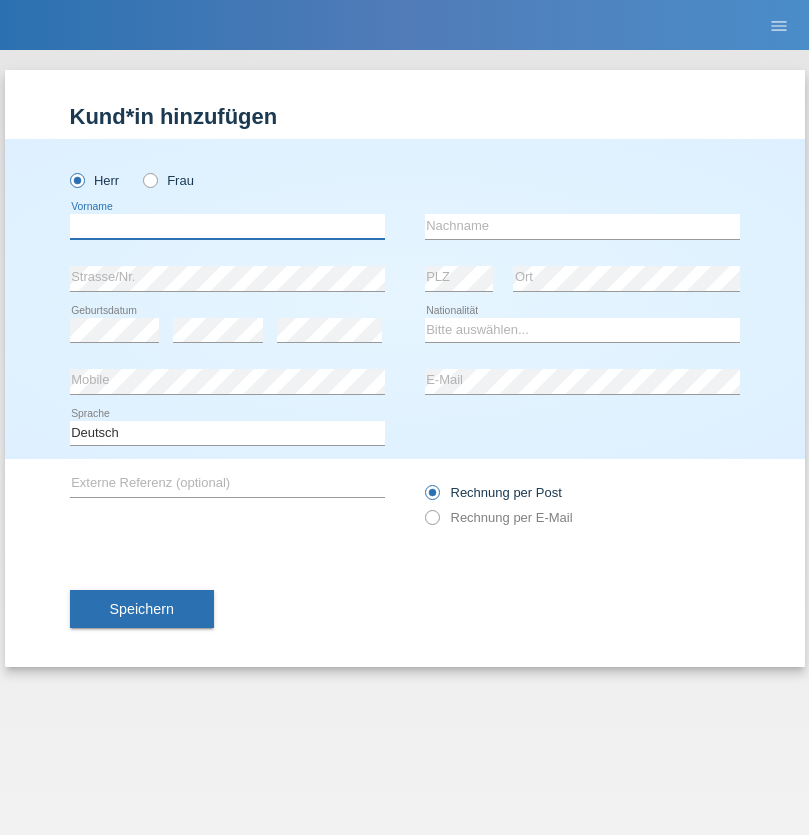 click at bounding box center [227, 226] 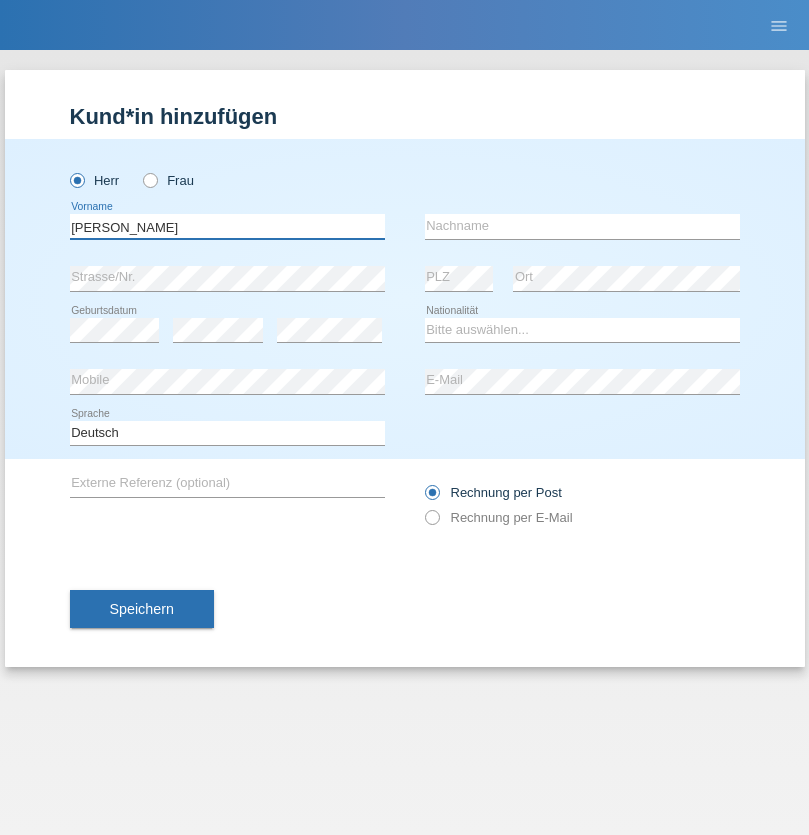 type on "[PERSON_NAME]" 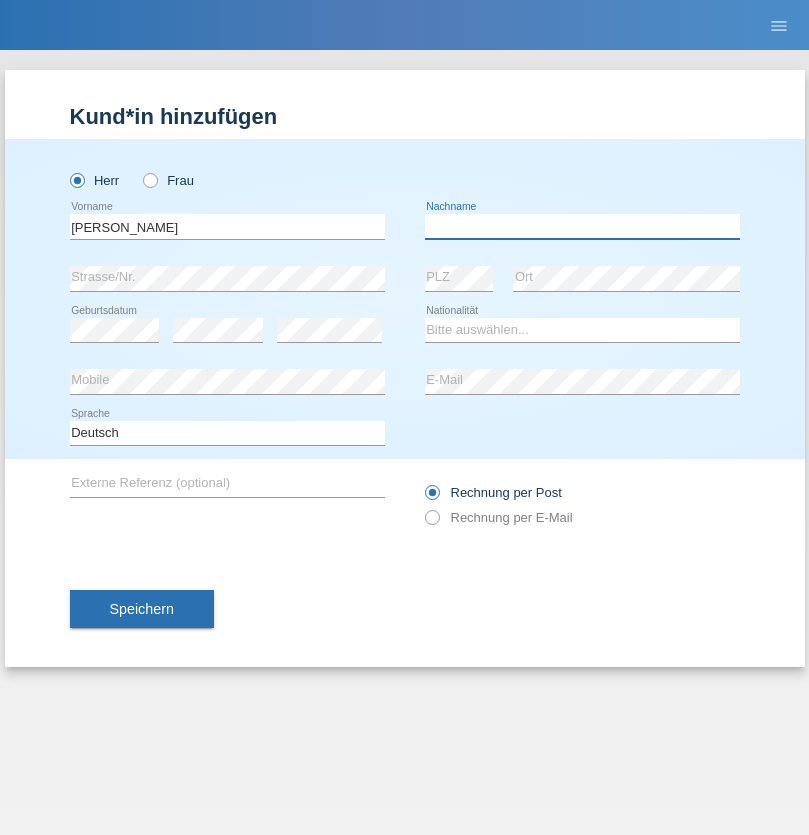 click at bounding box center (582, 226) 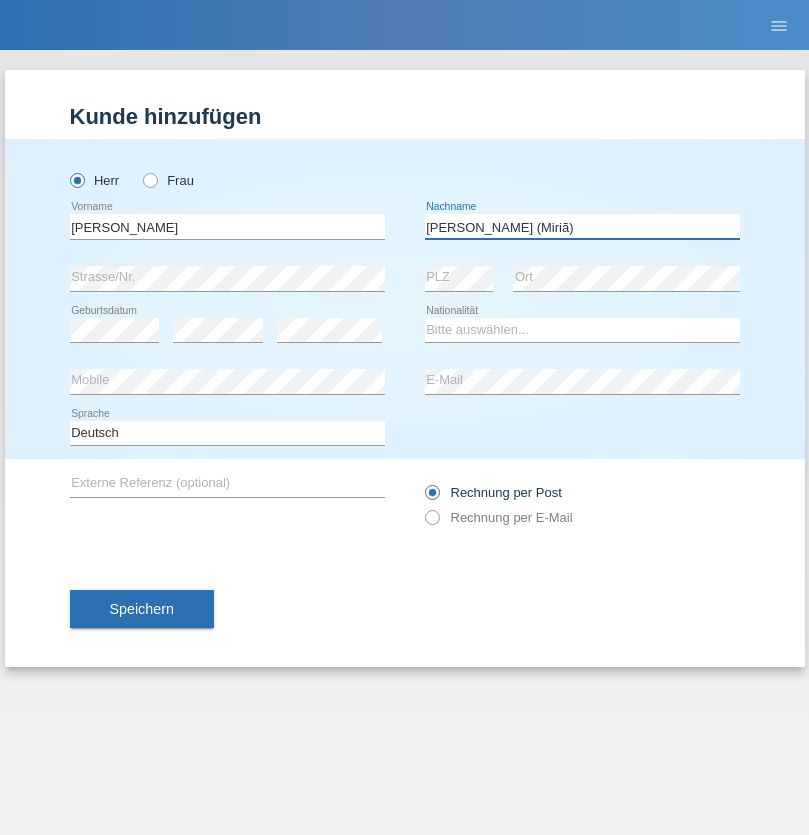 type on "[PERSON_NAME] (Miriã)" 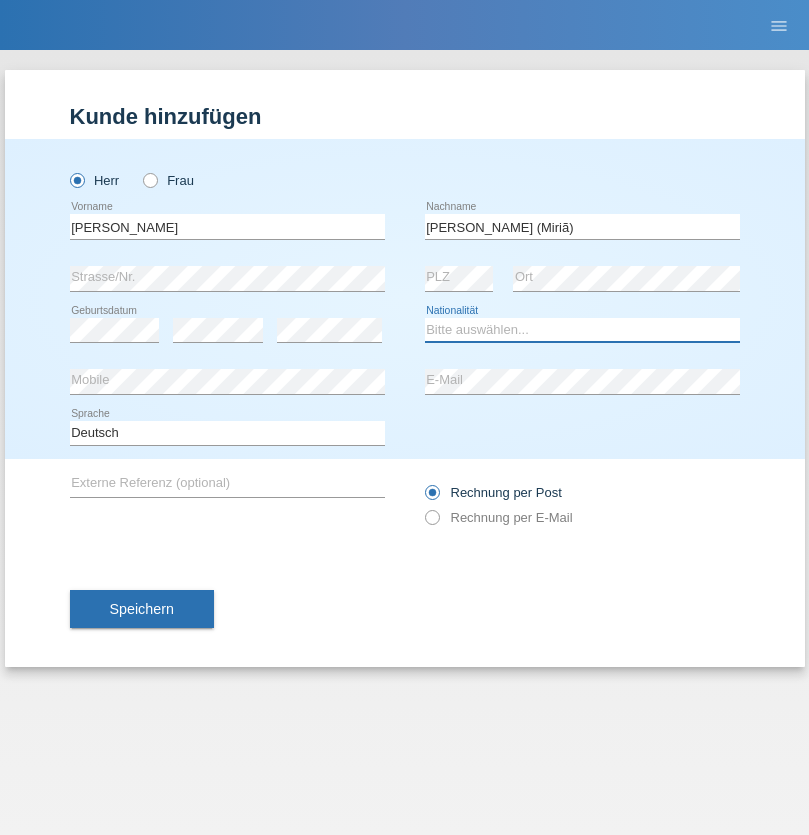 select on "BR" 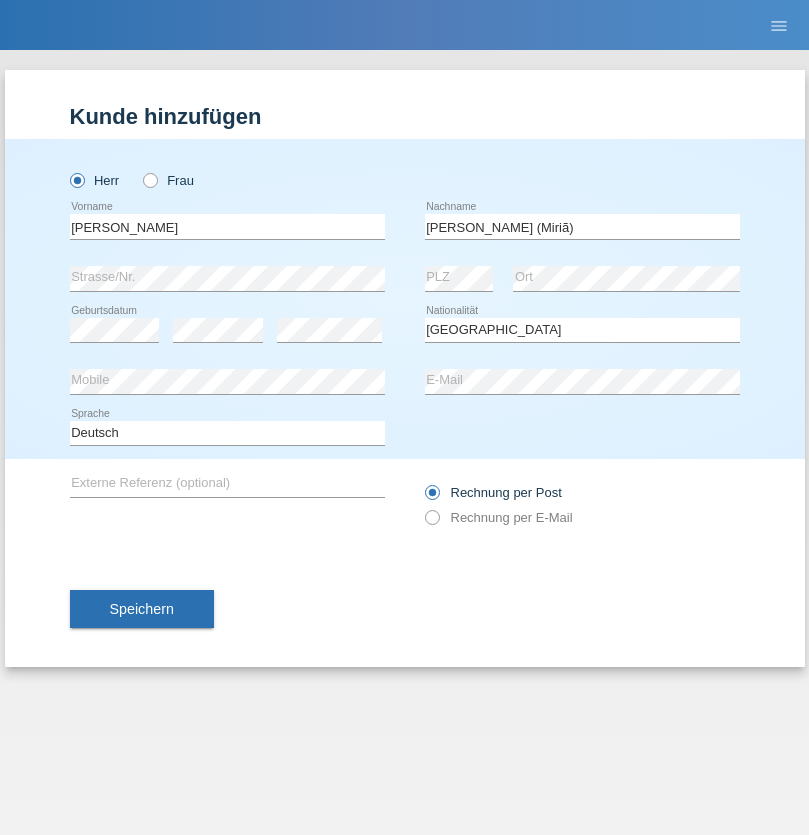 select on "C" 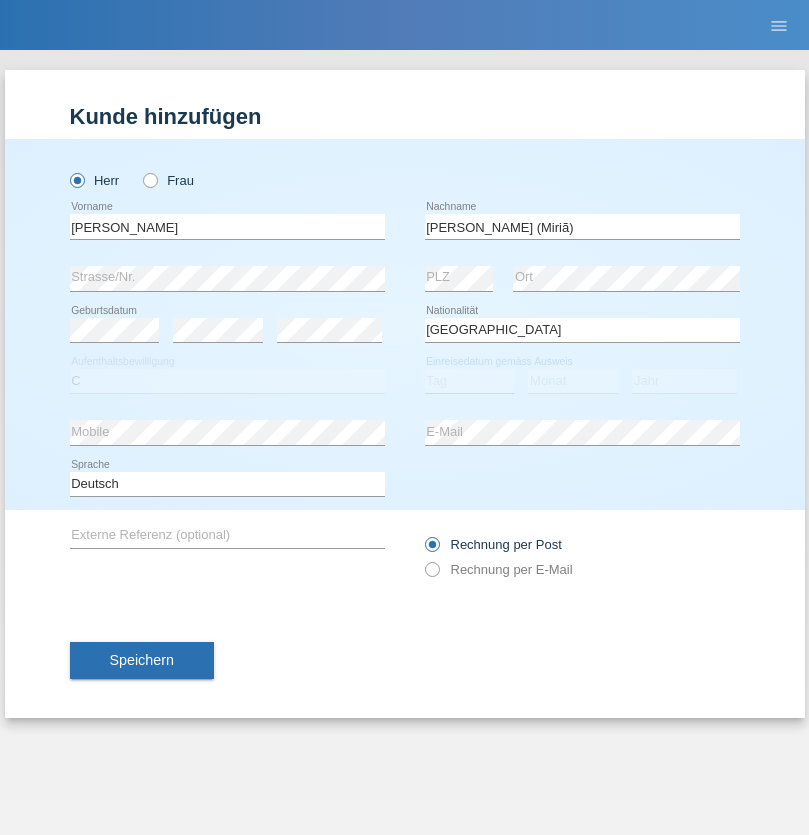 select on "26" 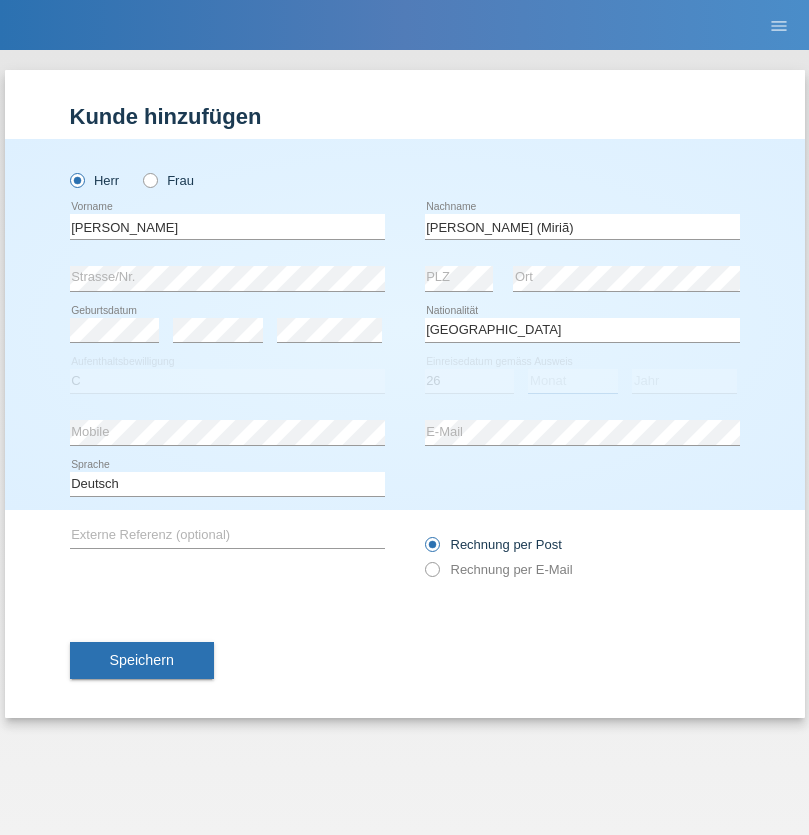 select on "01" 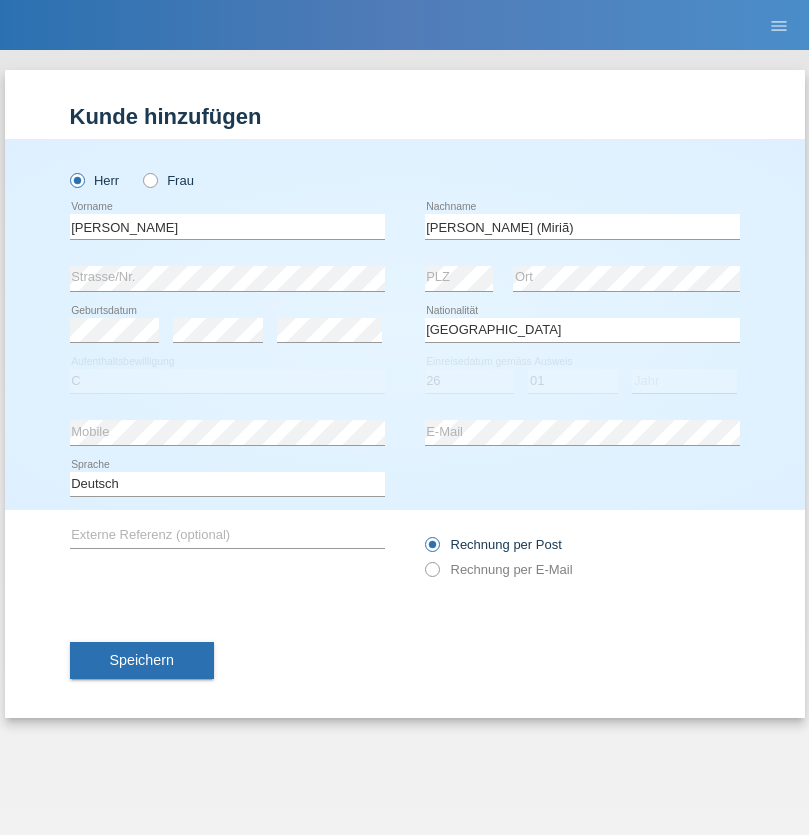select on "2021" 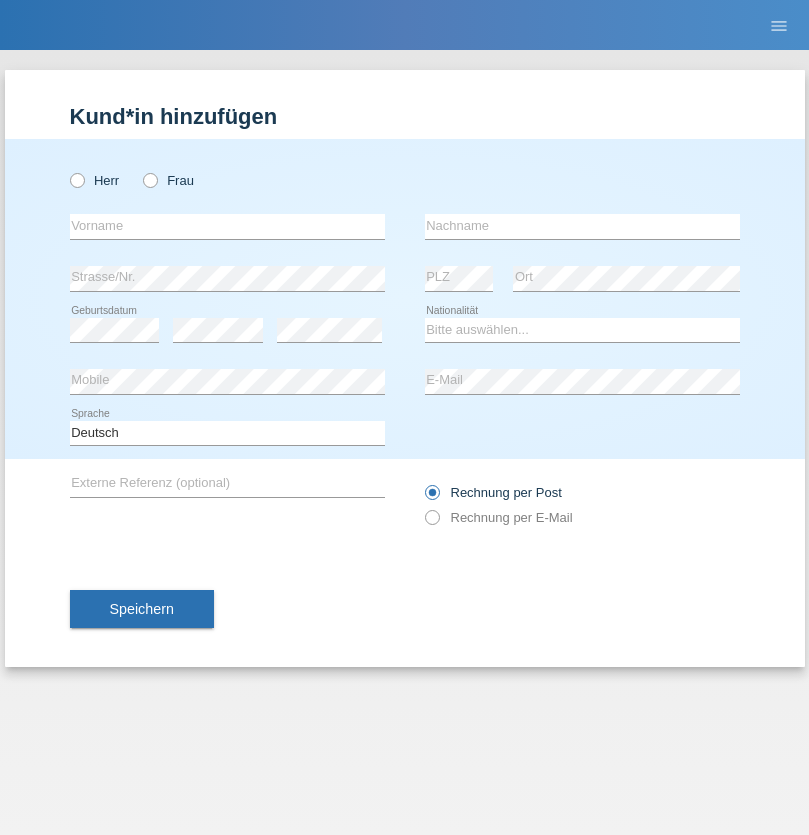 scroll, scrollTop: 0, scrollLeft: 0, axis: both 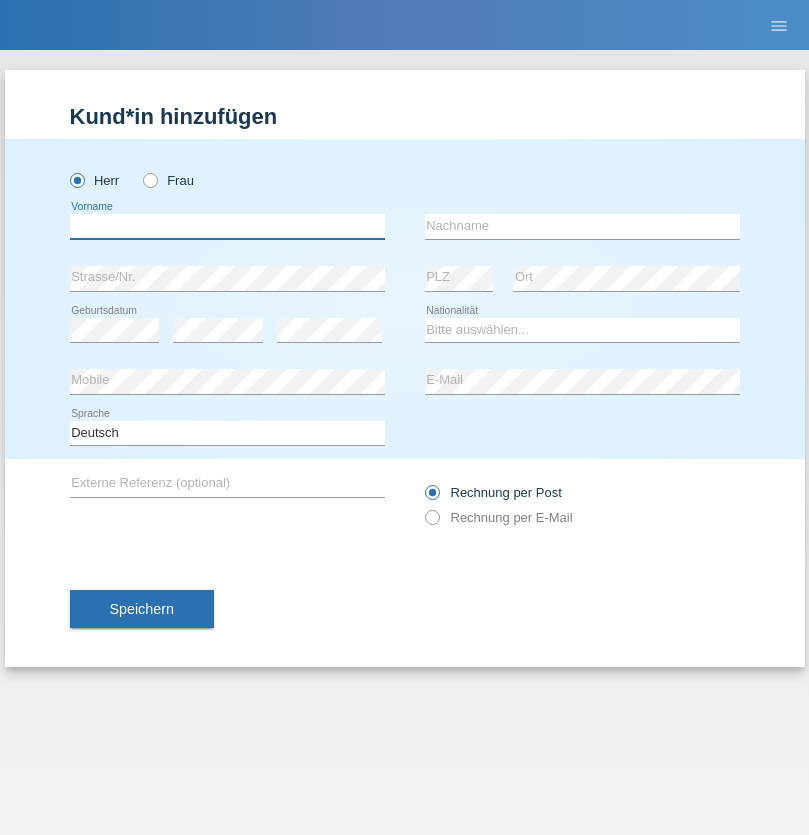 click at bounding box center [227, 226] 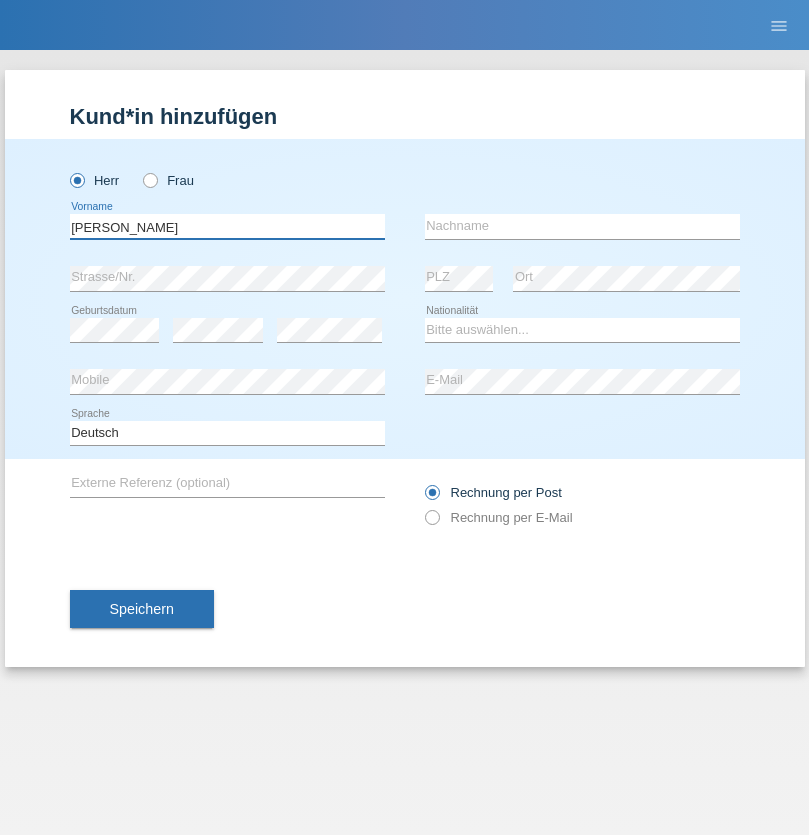 type on "[PERSON_NAME]" 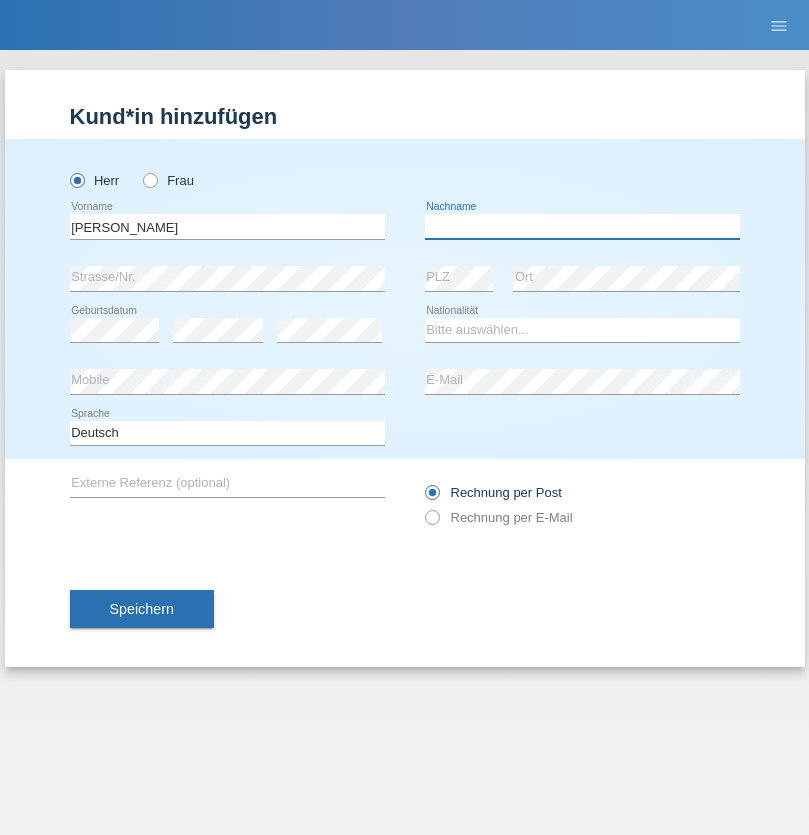 click at bounding box center [582, 226] 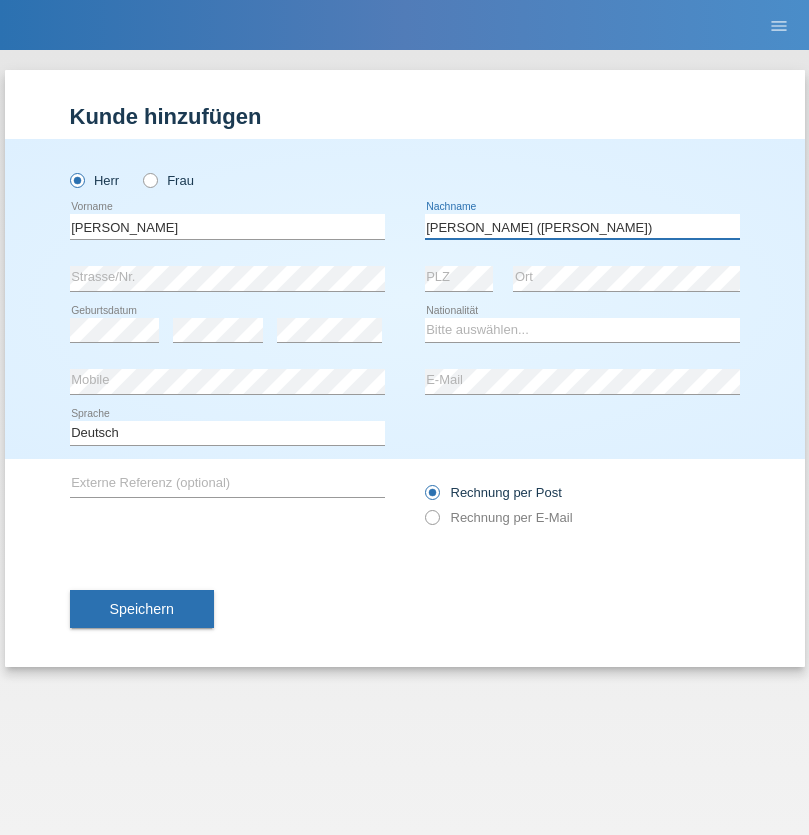 type on "[PERSON_NAME] (Miriã)" 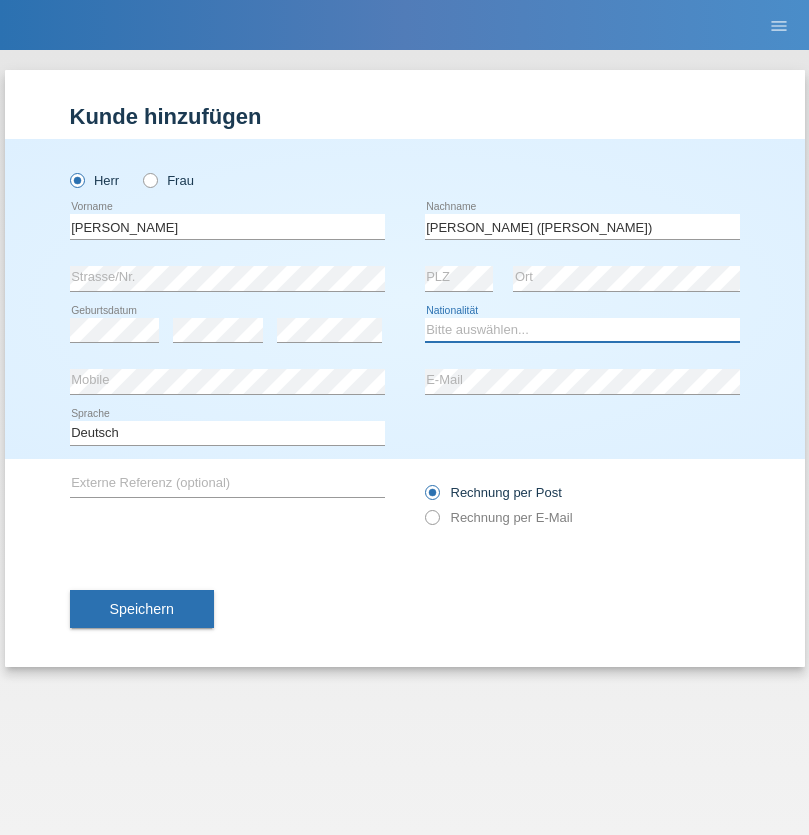 select on "BR" 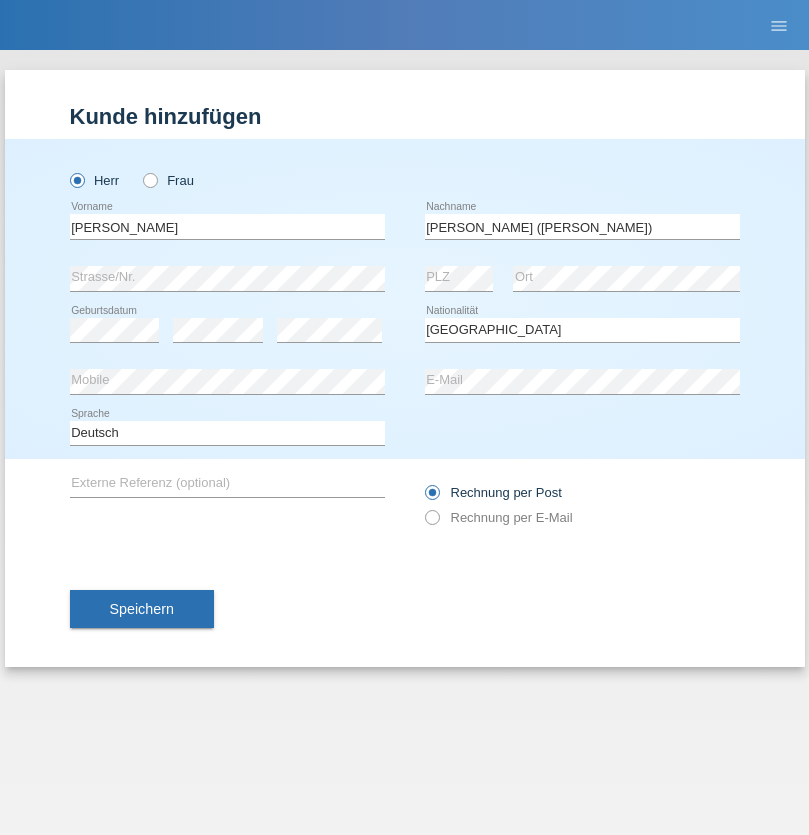 select on "C" 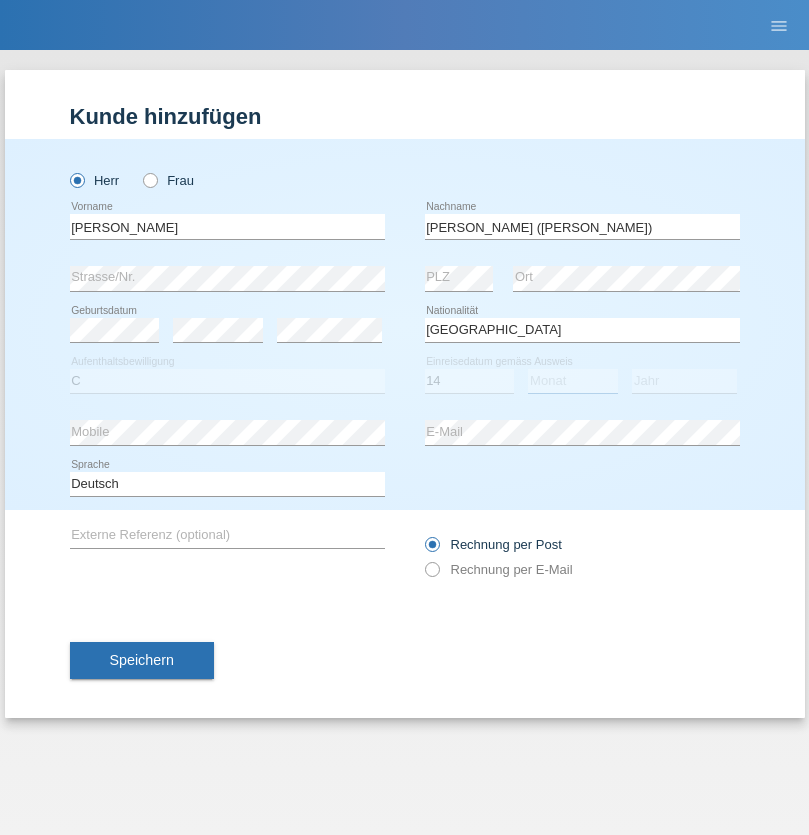 select on "12" 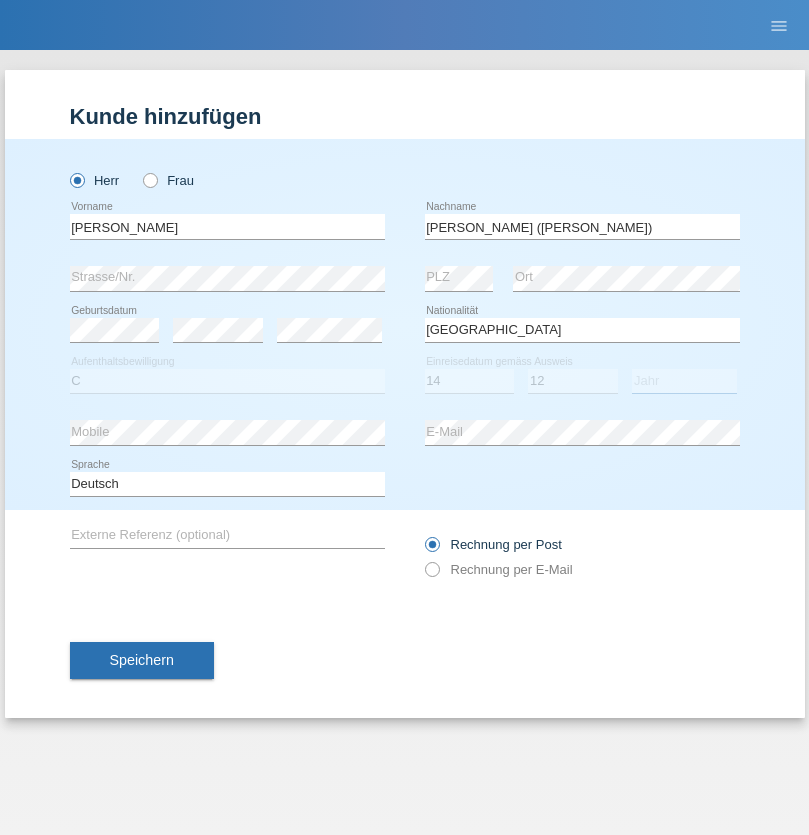 select on "2001" 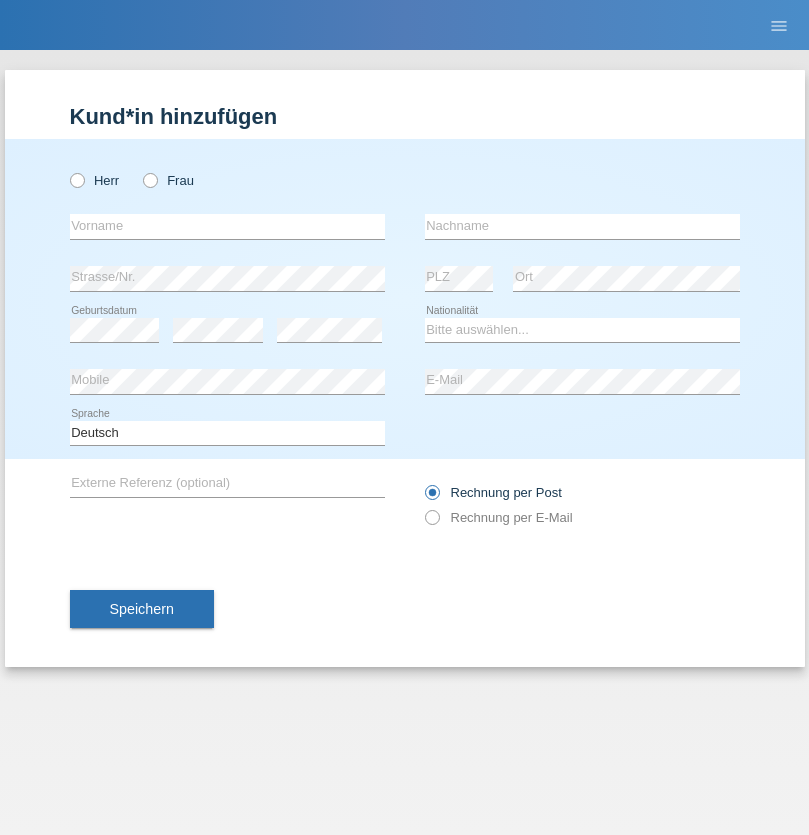 scroll, scrollTop: 0, scrollLeft: 0, axis: both 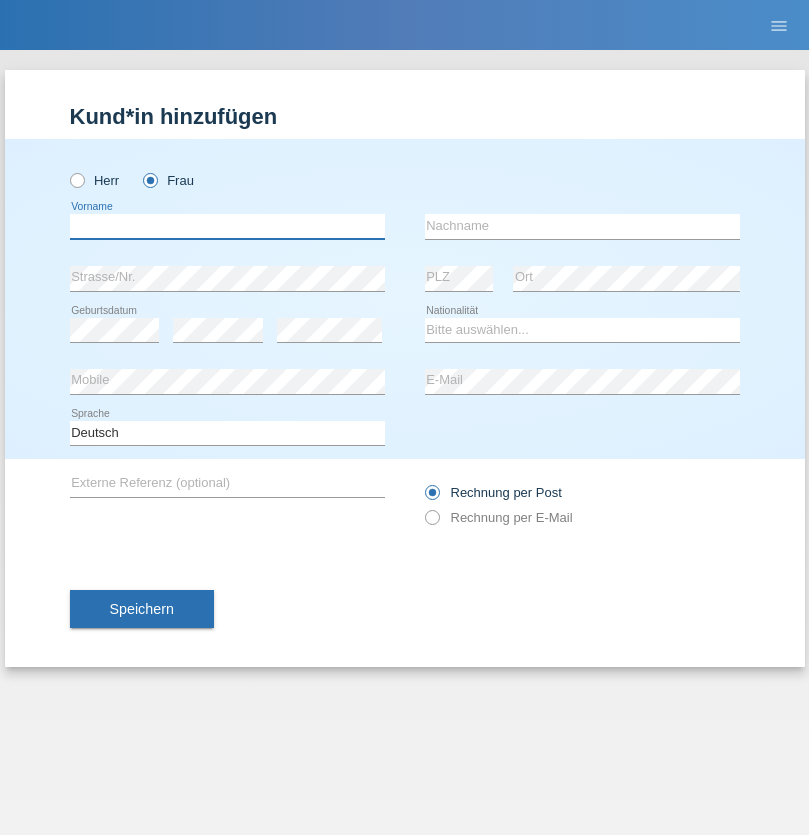 click at bounding box center (227, 226) 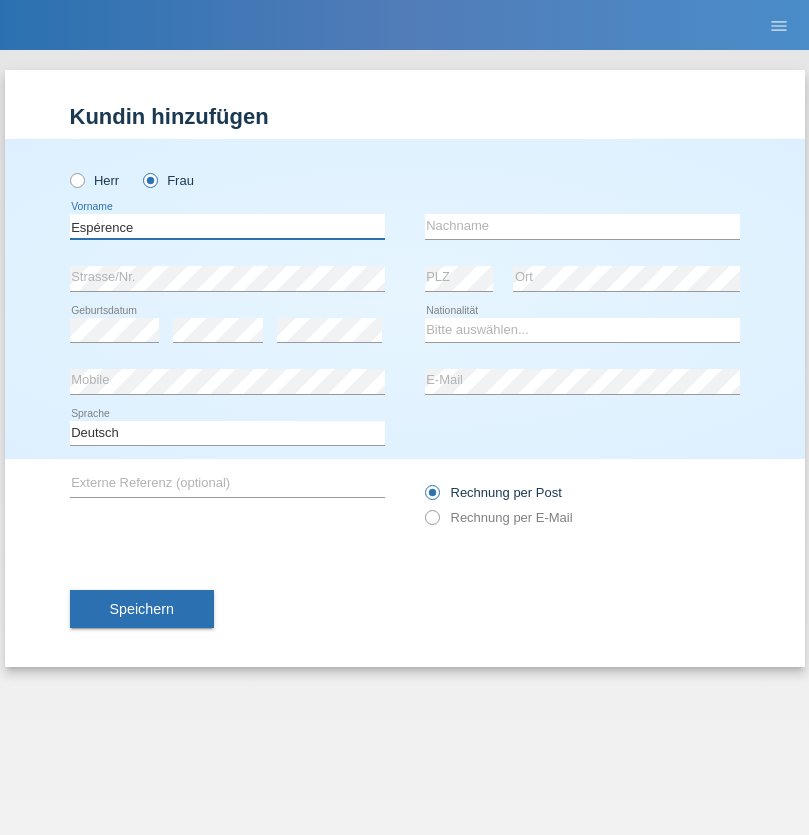 type on "Espérence" 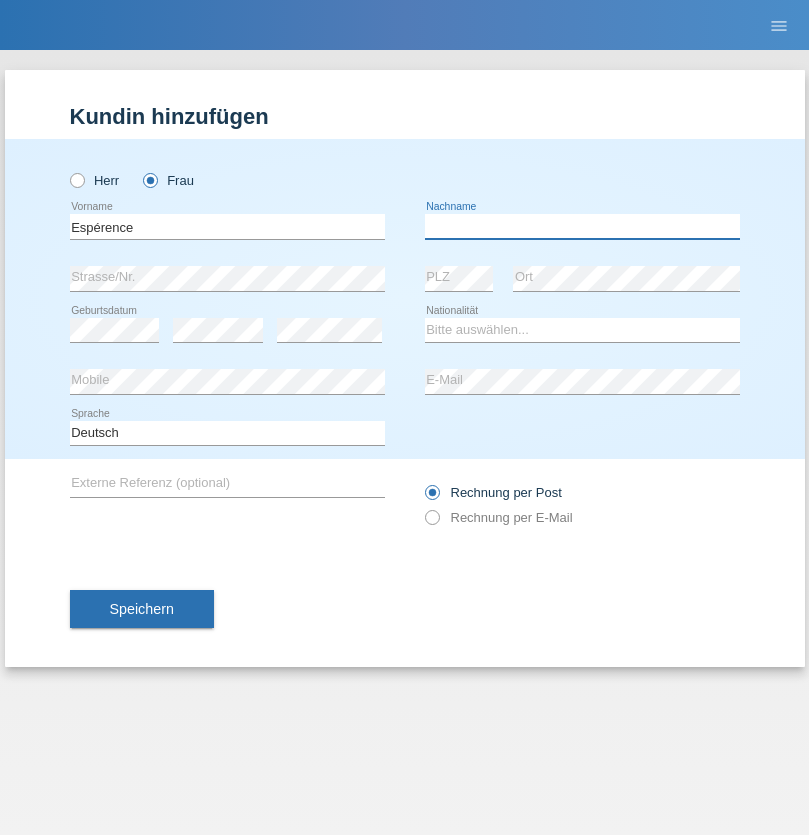 click at bounding box center (582, 226) 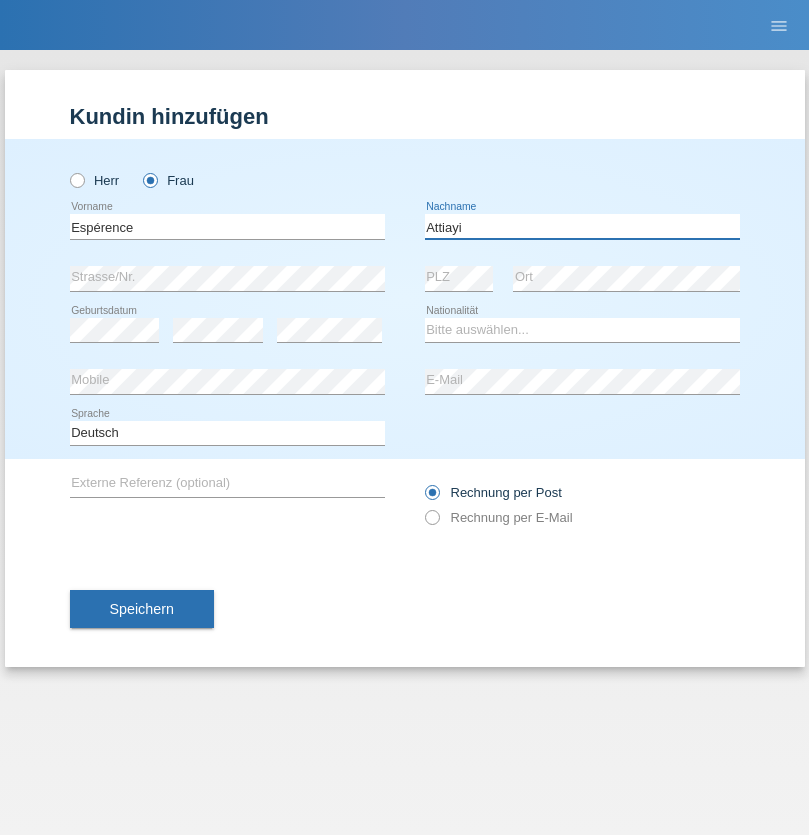 type on "Attiayi" 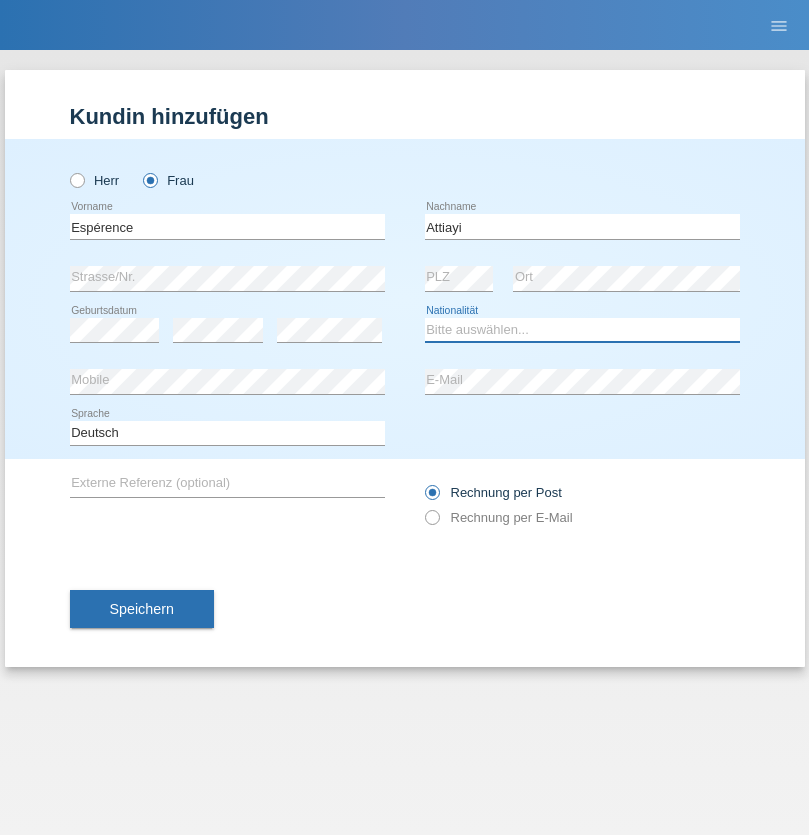select on "CH" 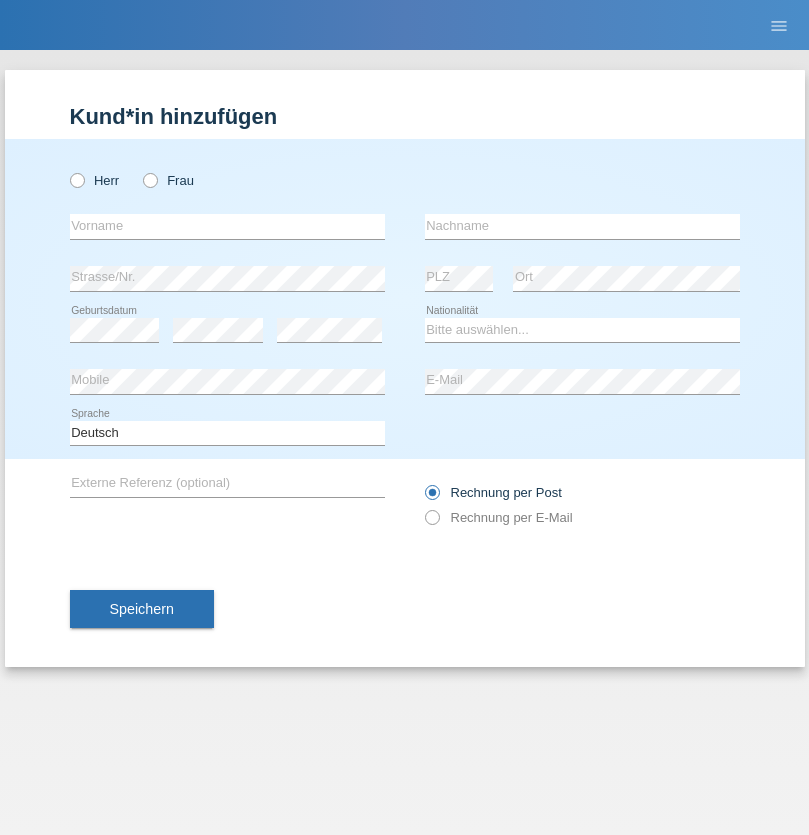 scroll, scrollTop: 0, scrollLeft: 0, axis: both 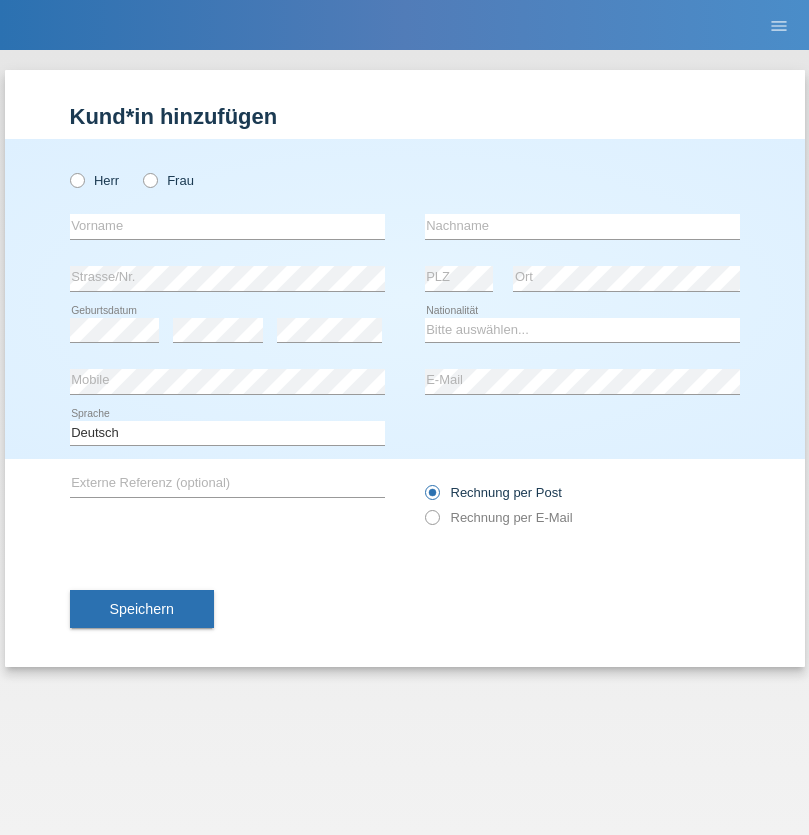 radio on "true" 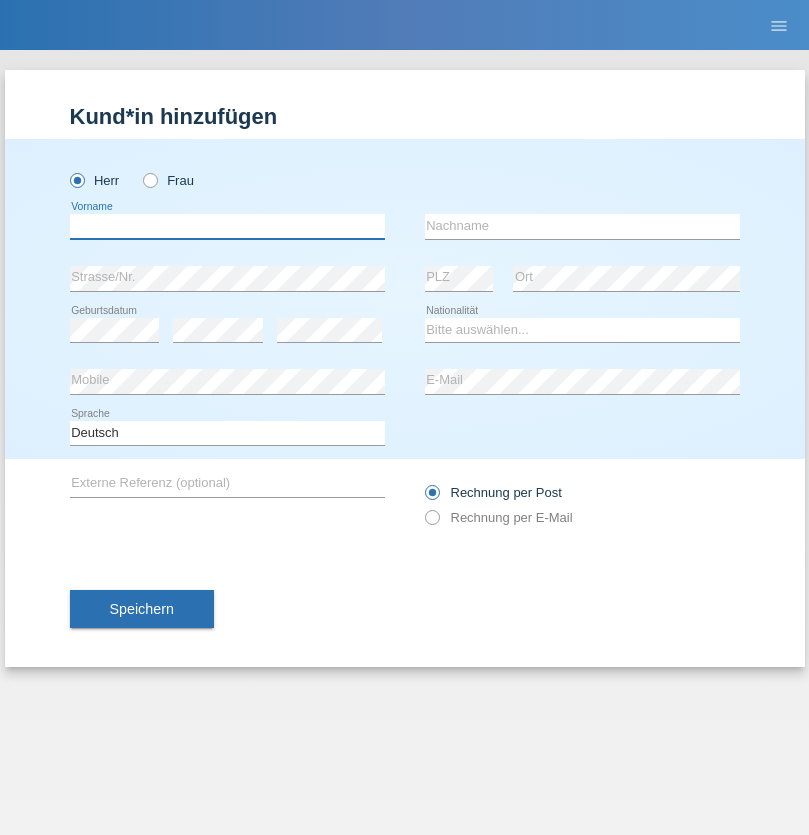 click at bounding box center [227, 226] 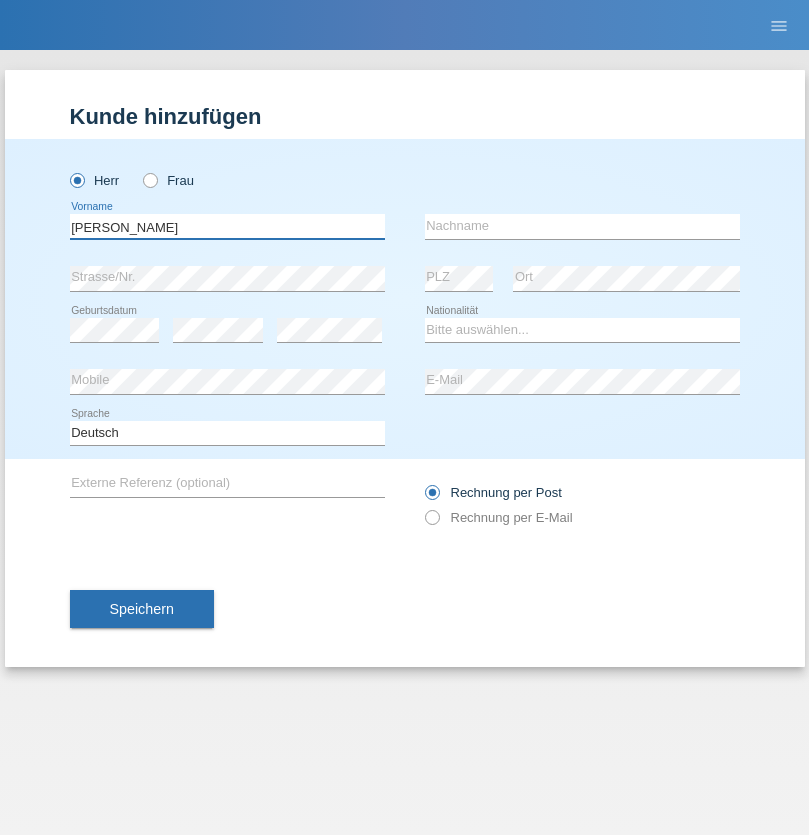 type on "[PERSON_NAME]" 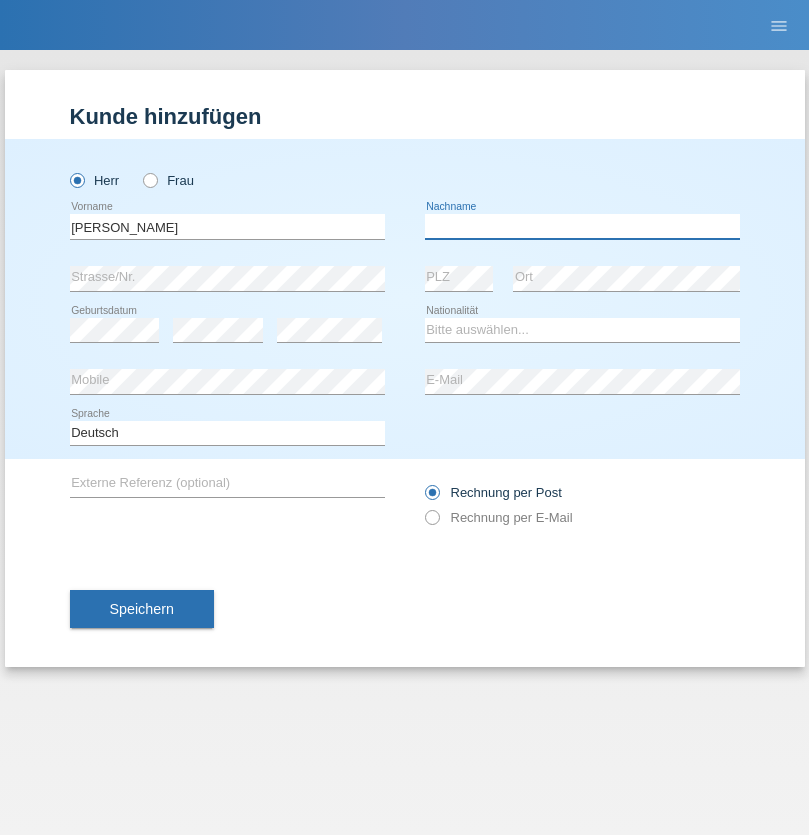 click at bounding box center [582, 226] 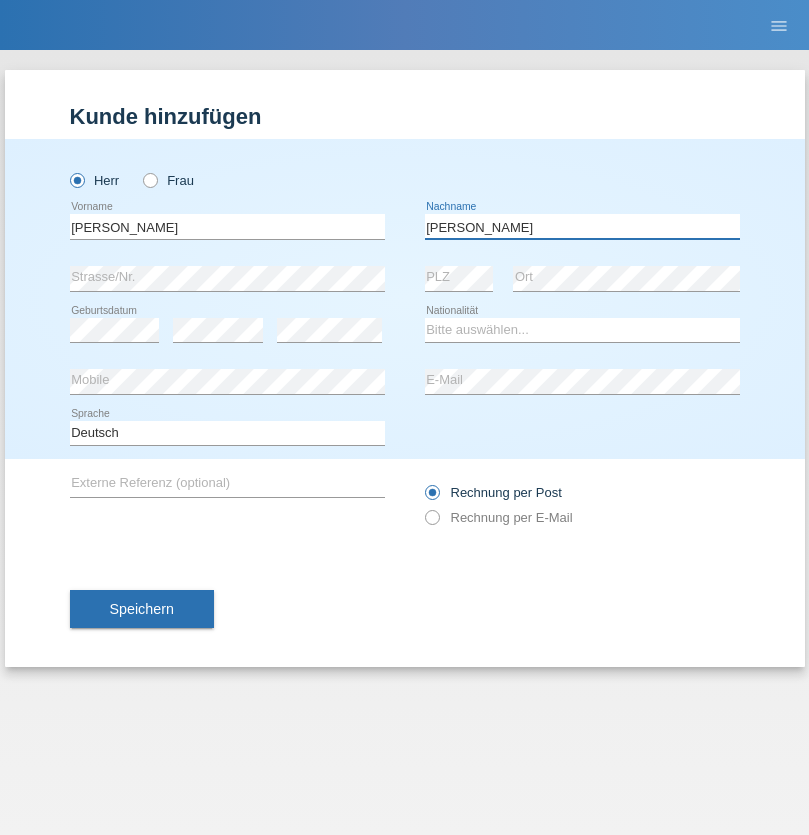 type on "[PERSON_NAME]" 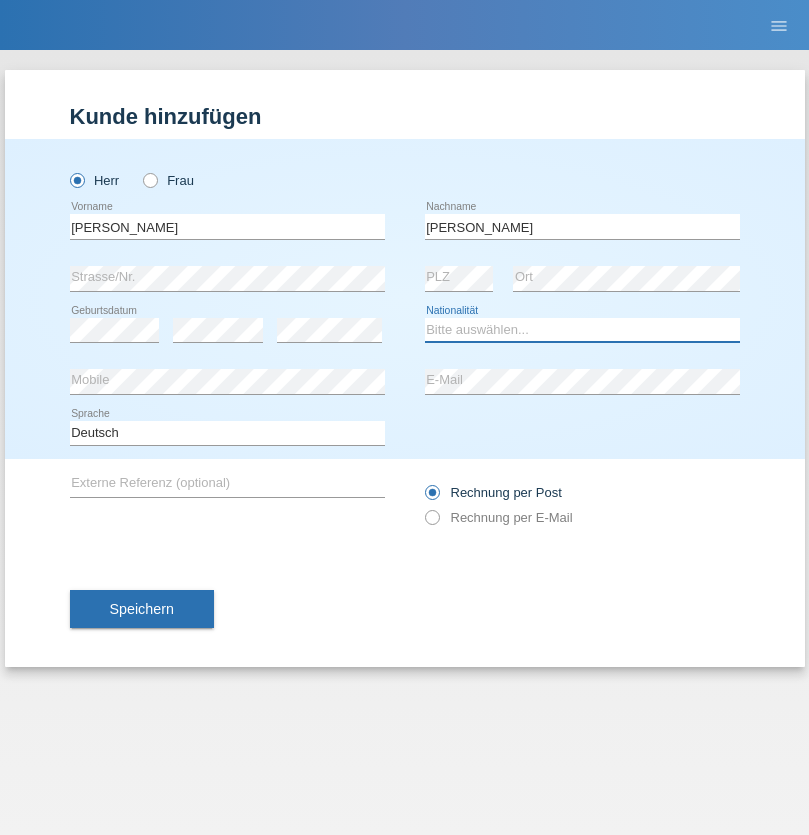 select on "CH" 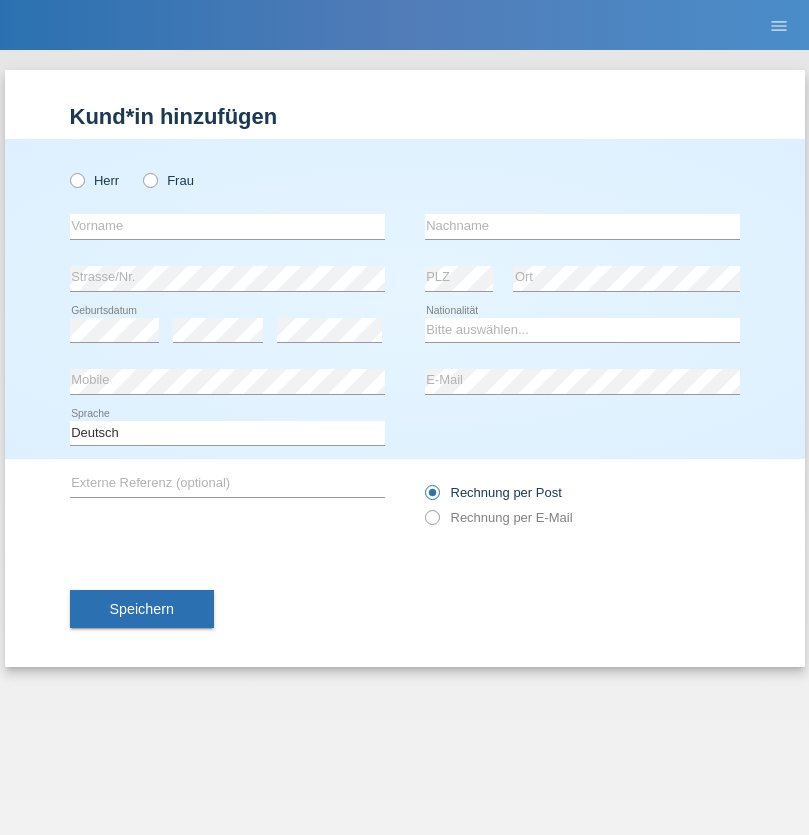 scroll, scrollTop: 0, scrollLeft: 0, axis: both 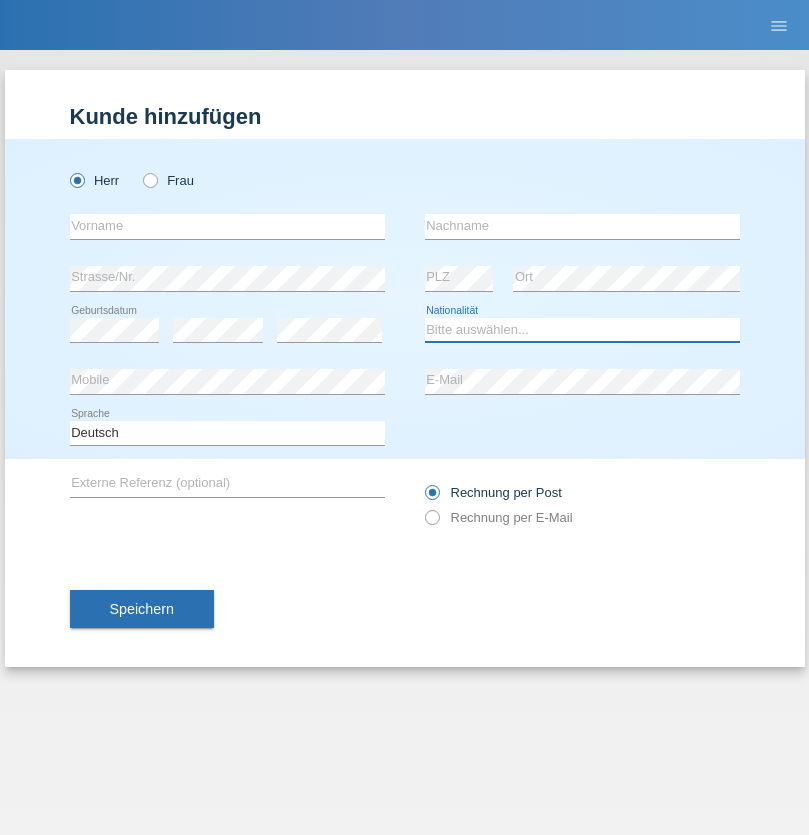 select on "XK" 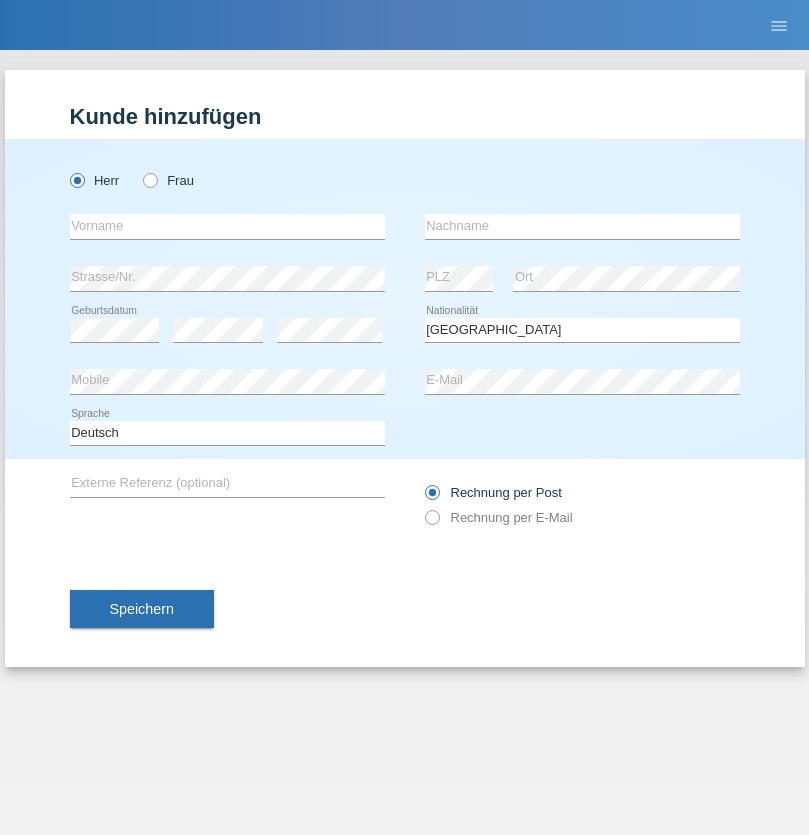 select on "C" 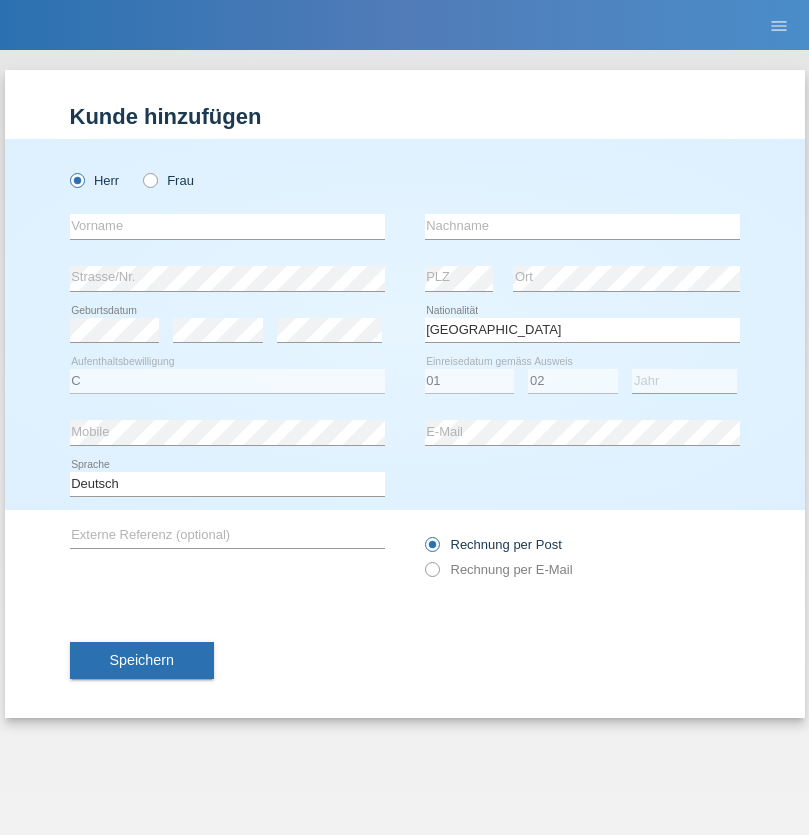 select on "1980" 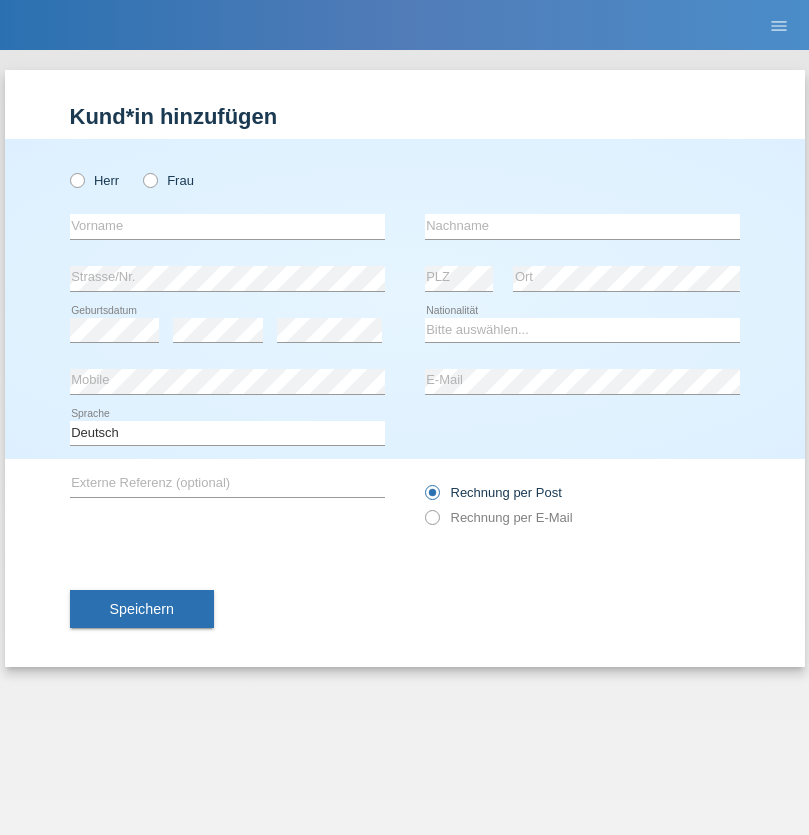 scroll, scrollTop: 0, scrollLeft: 0, axis: both 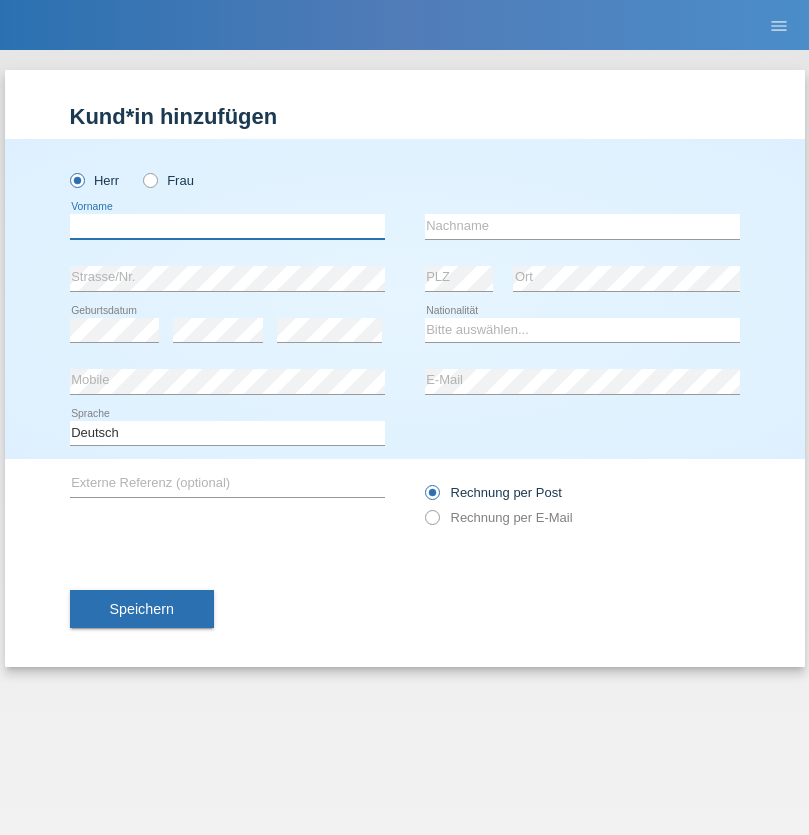 click at bounding box center (227, 226) 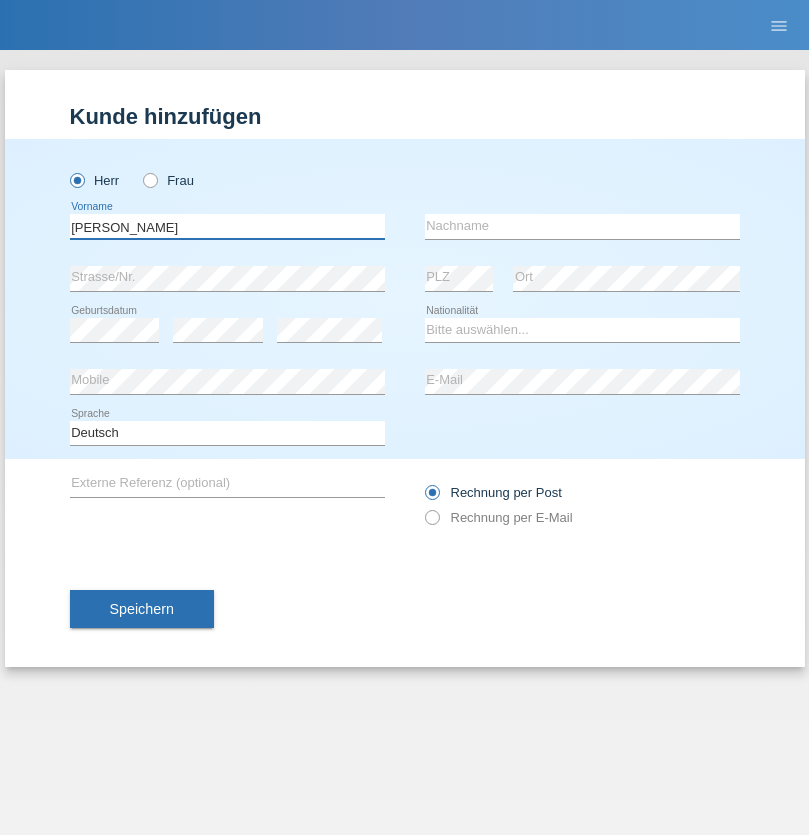 type on "[PERSON_NAME]" 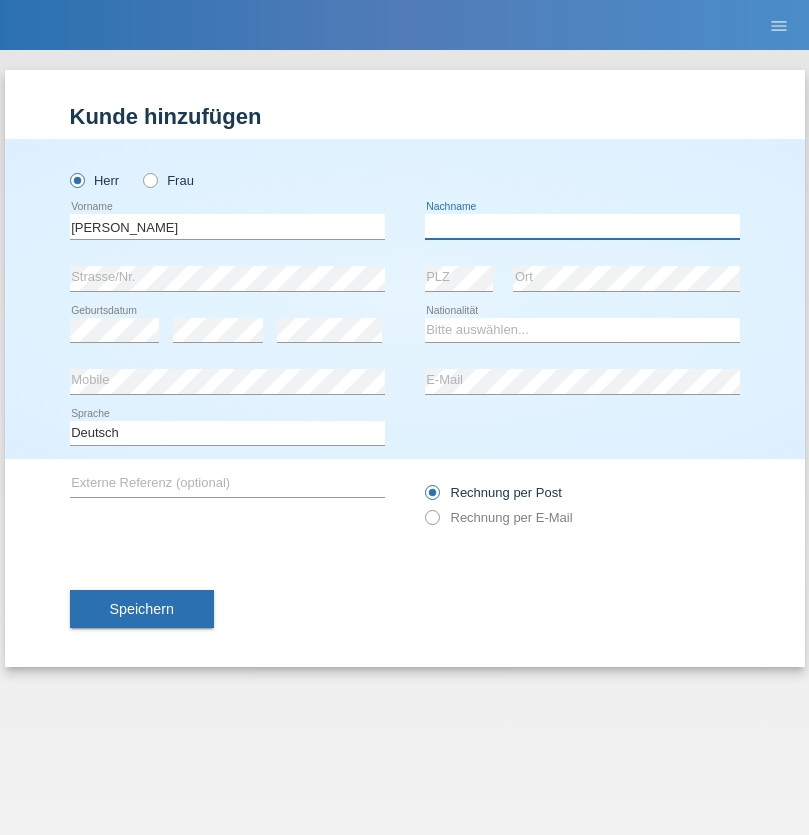 click at bounding box center [582, 226] 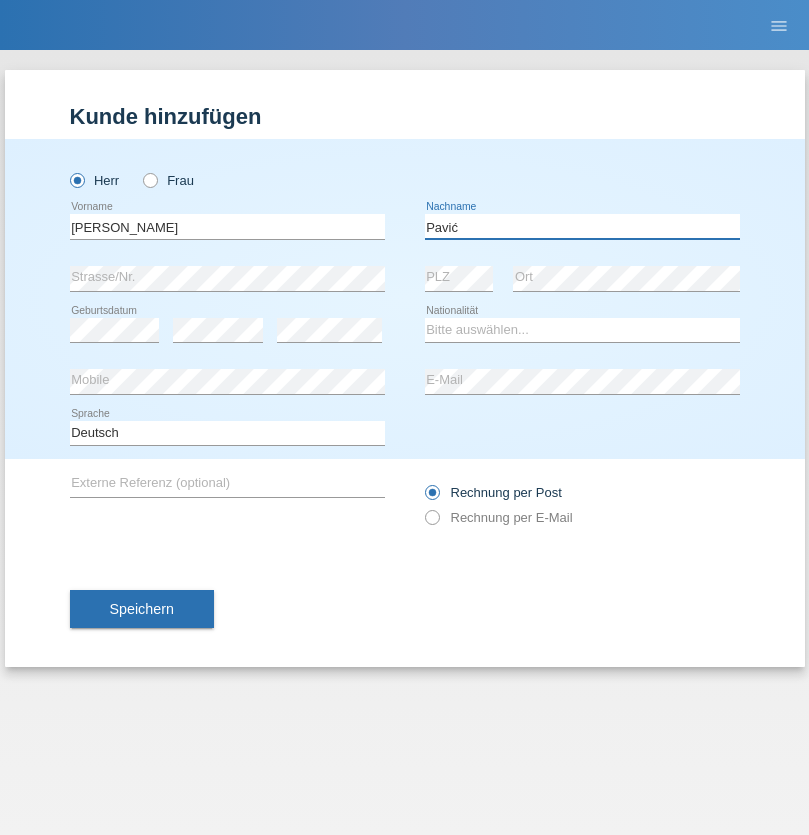 type on "Pavić" 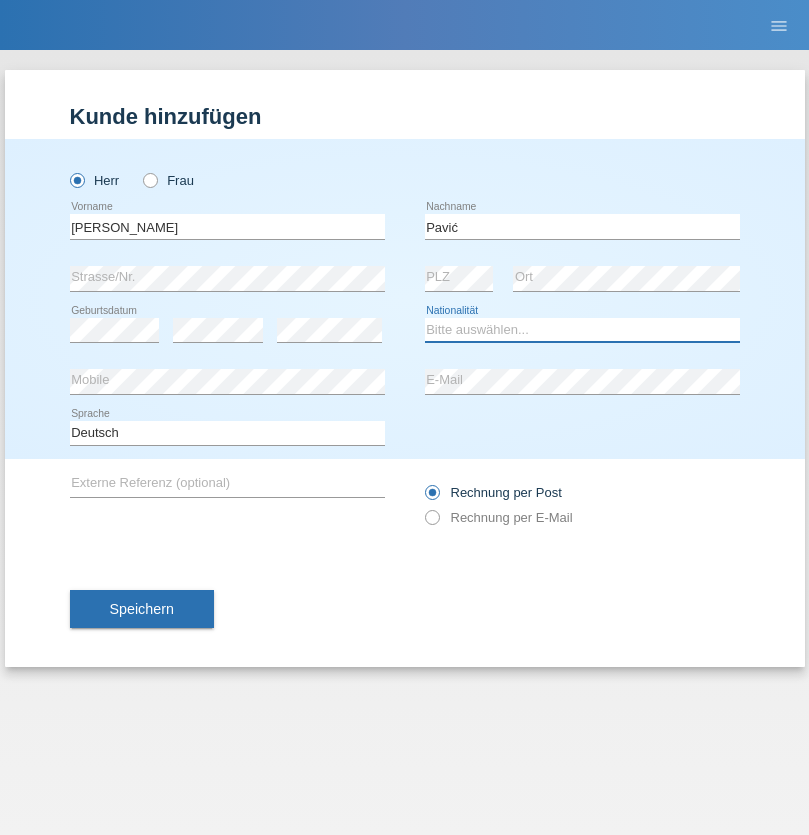 select on "HR" 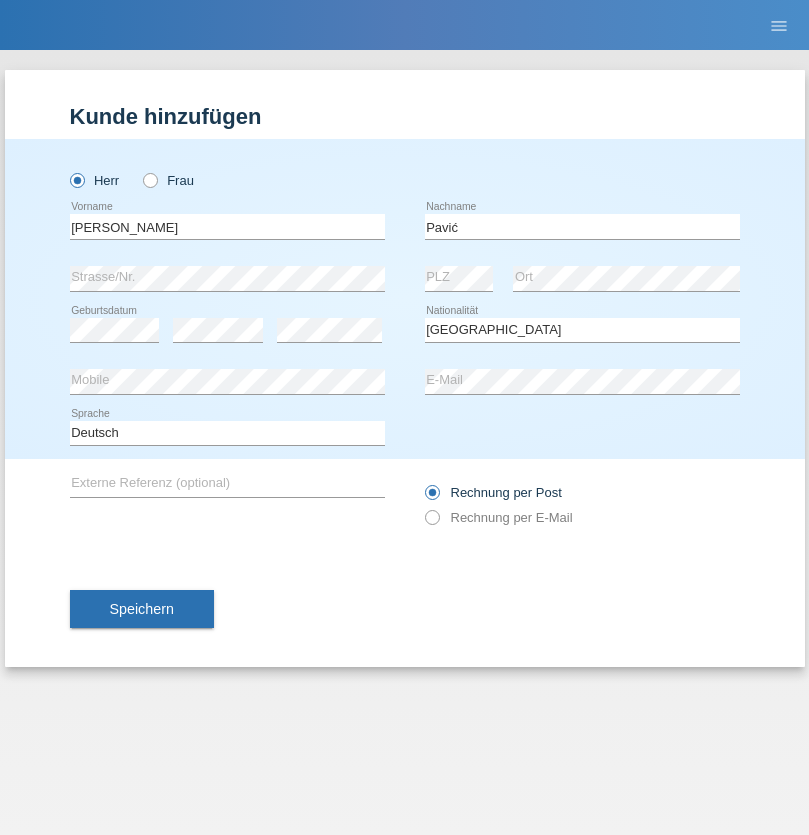 select on "C" 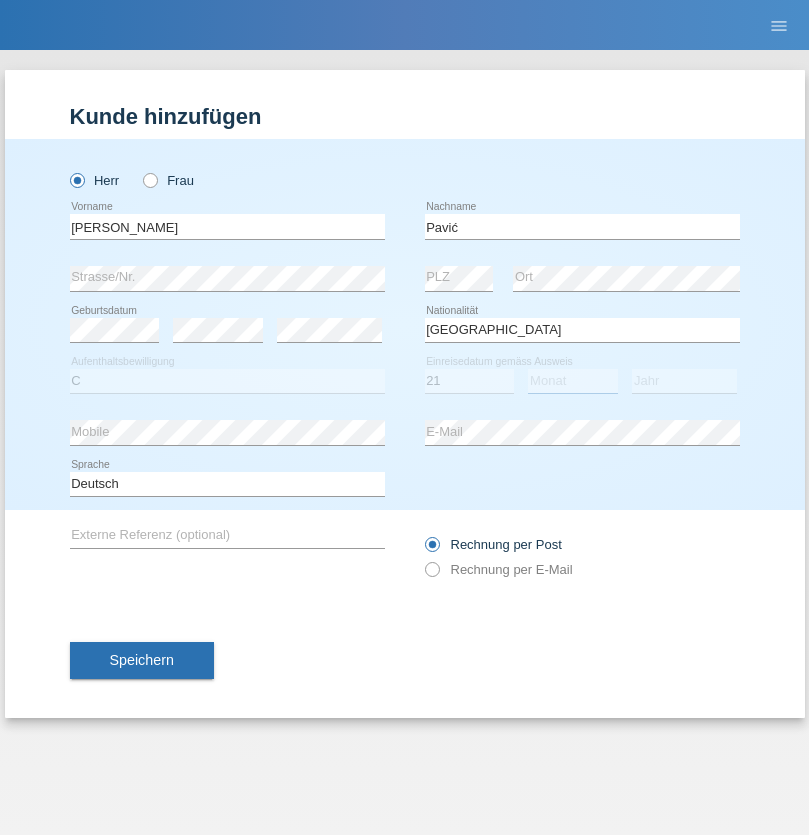 select on "04" 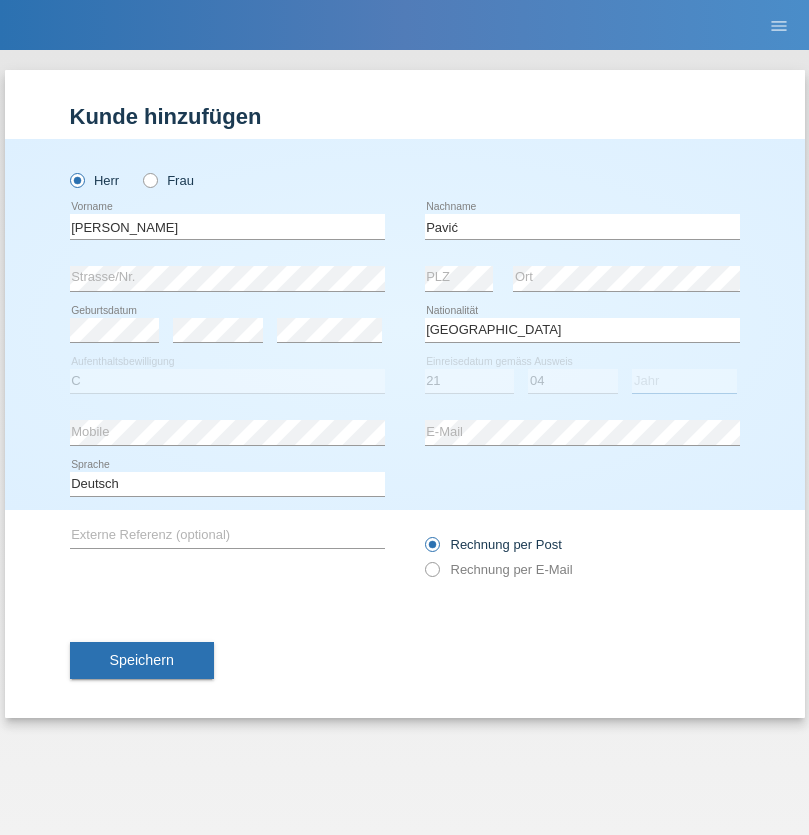 select on "2006" 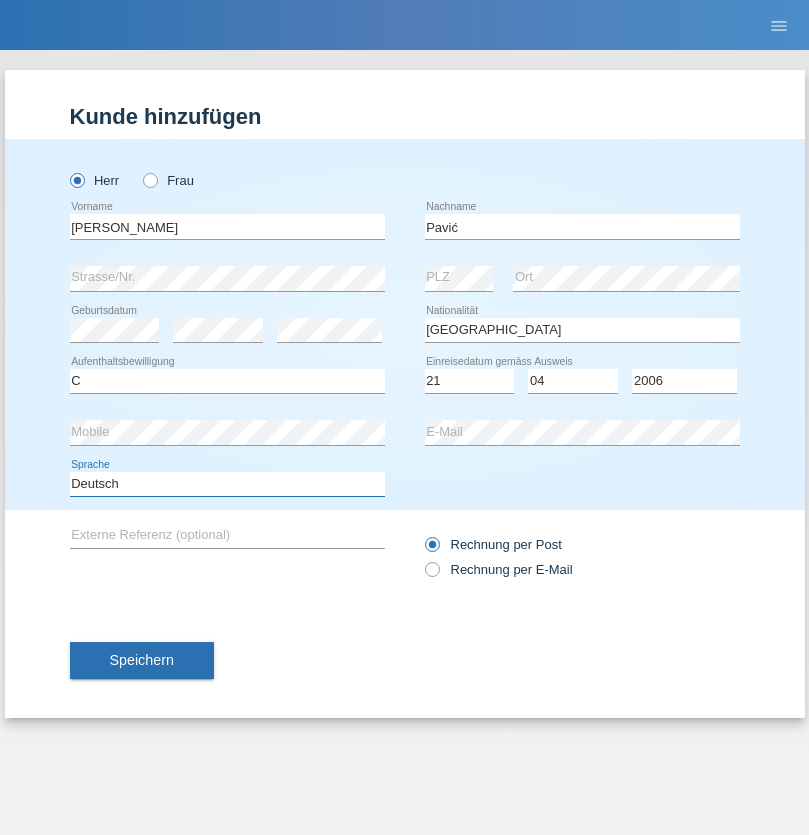 select on "en" 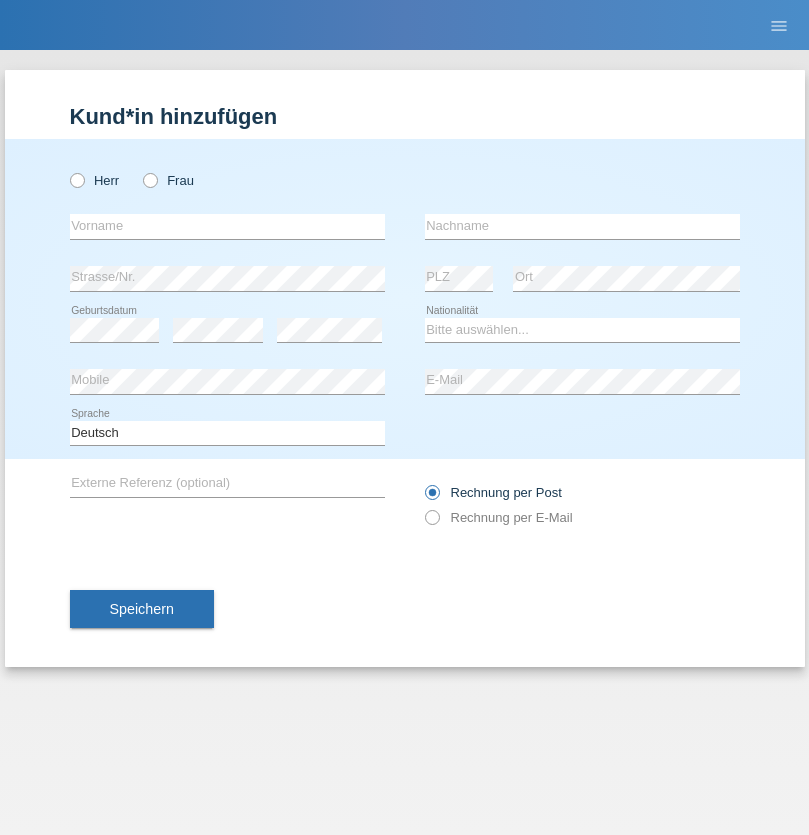 scroll, scrollTop: 0, scrollLeft: 0, axis: both 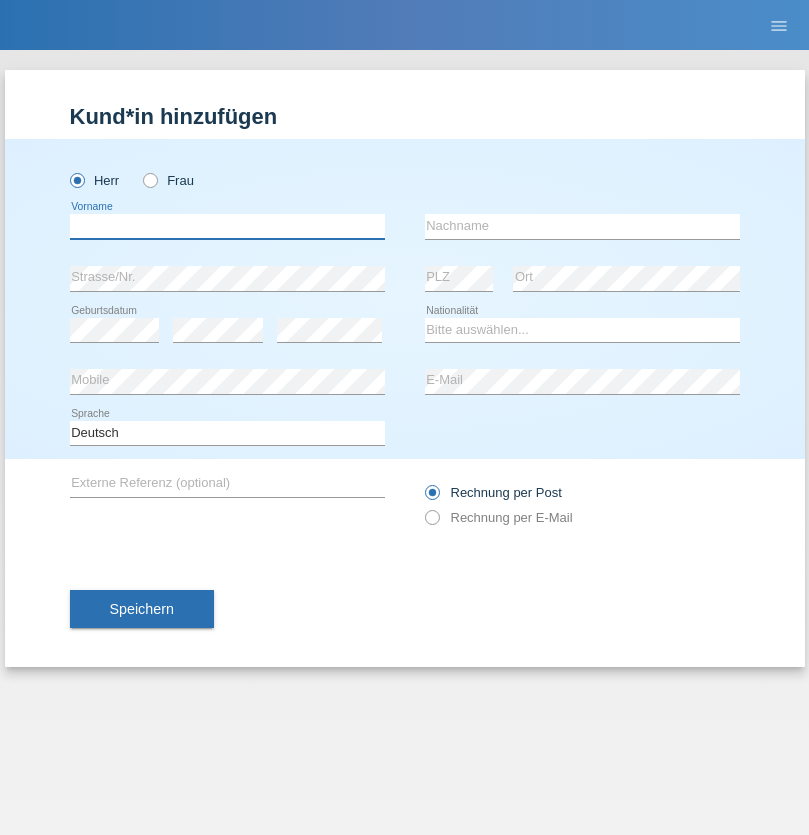 click at bounding box center (227, 226) 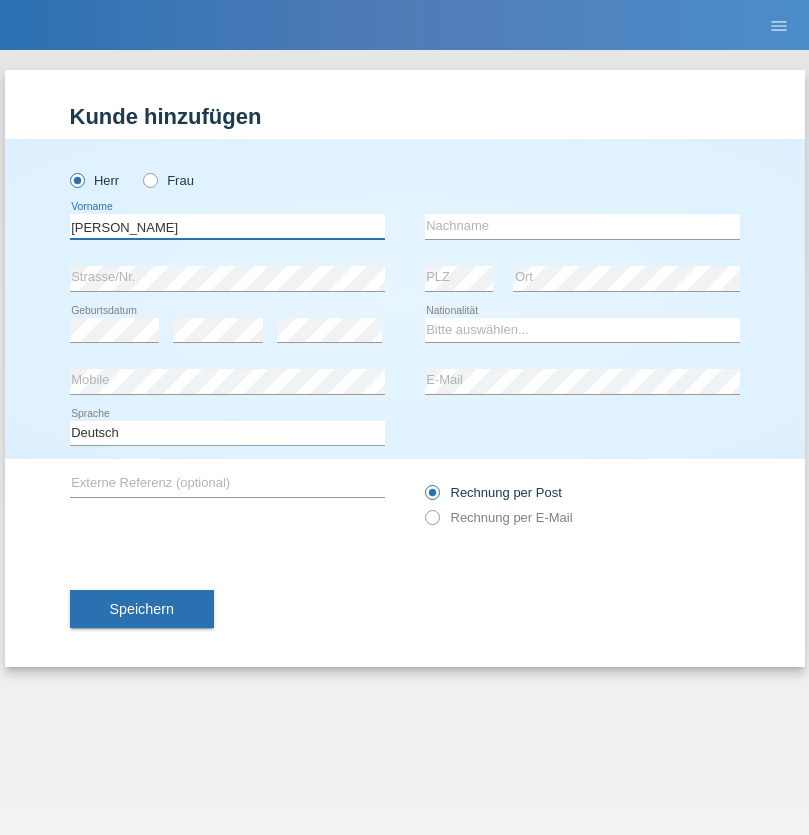 type on "[PERSON_NAME]" 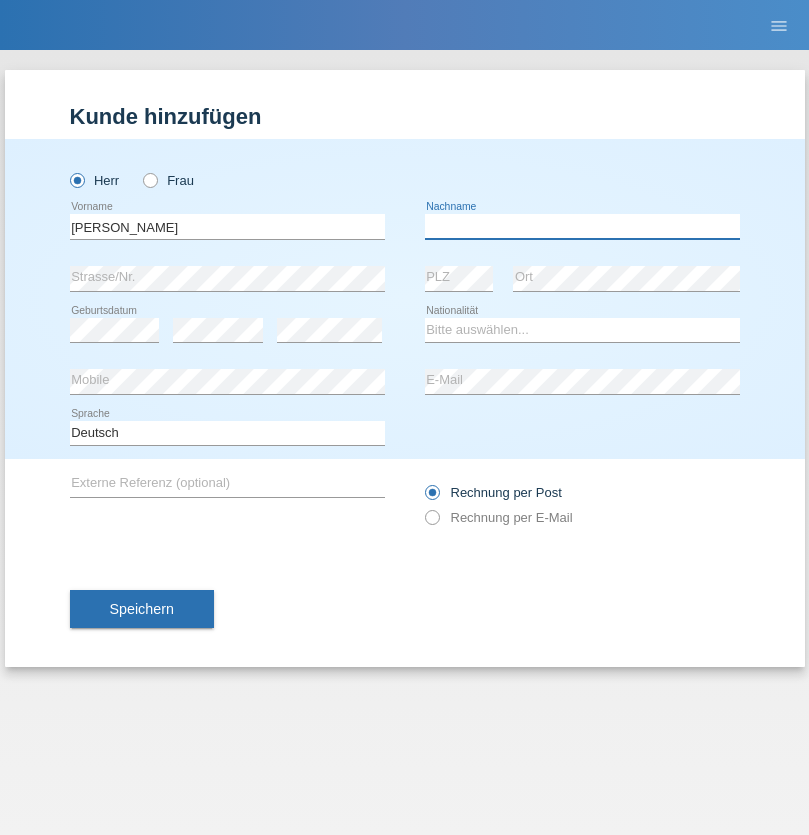 click at bounding box center (582, 226) 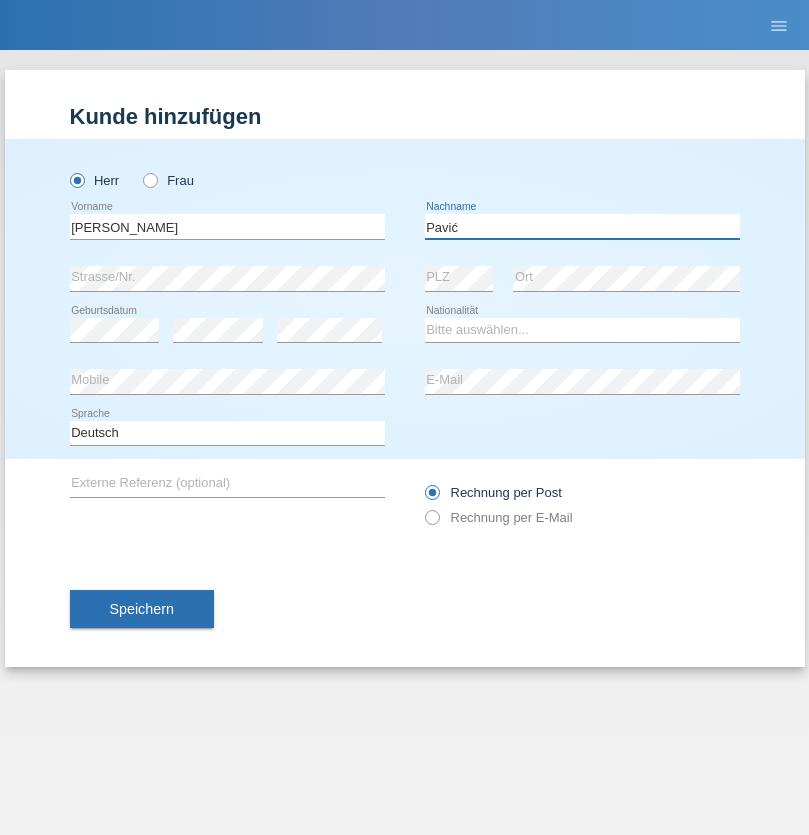 type on "Pavić" 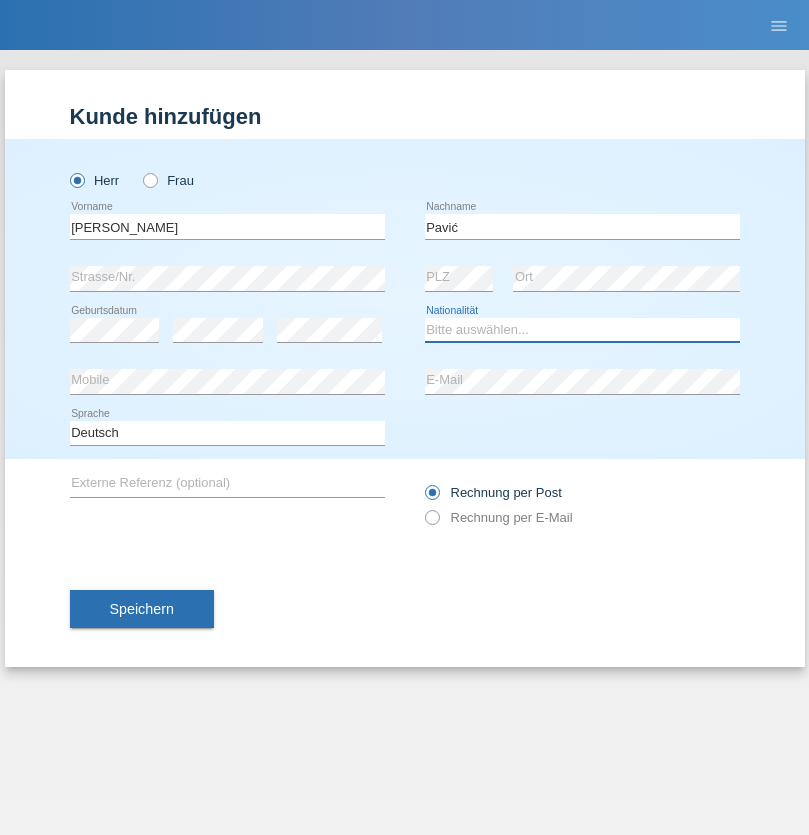 select on "HR" 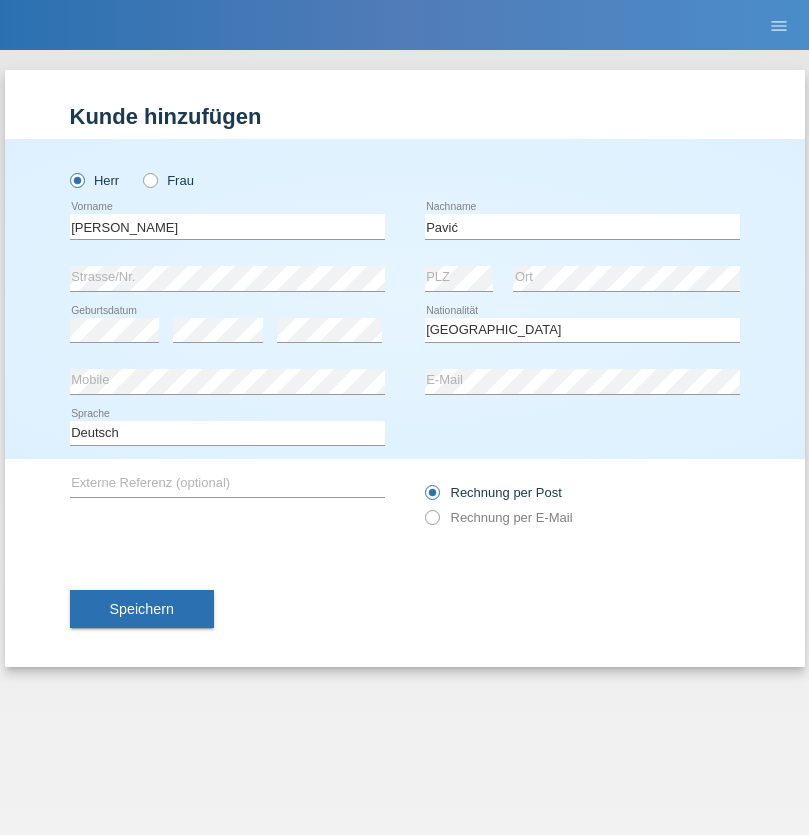 select on "C" 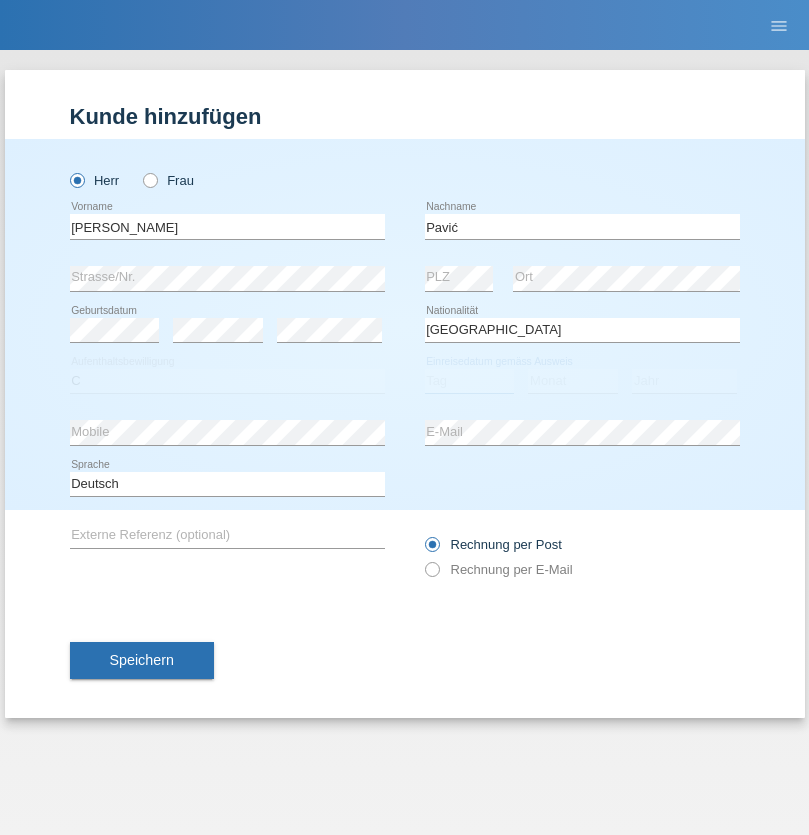 select on "21" 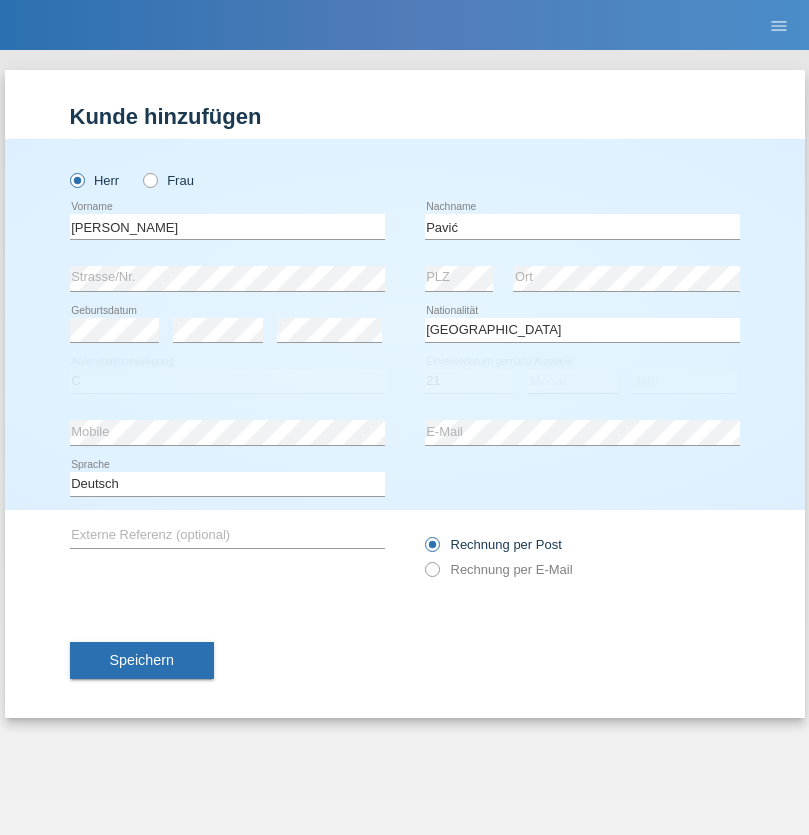 select on "04" 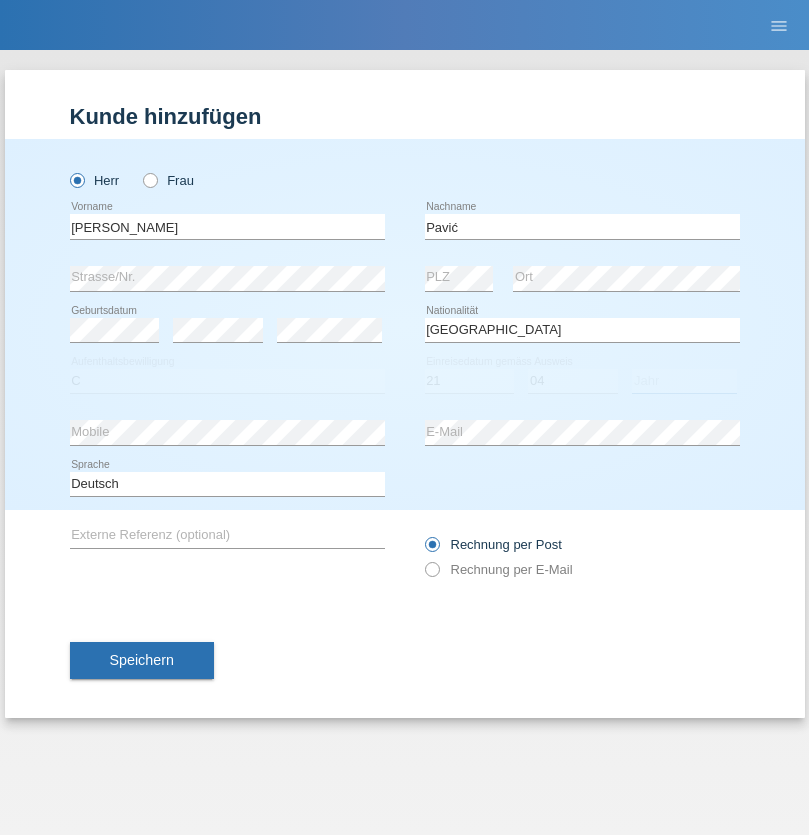 select on "2006" 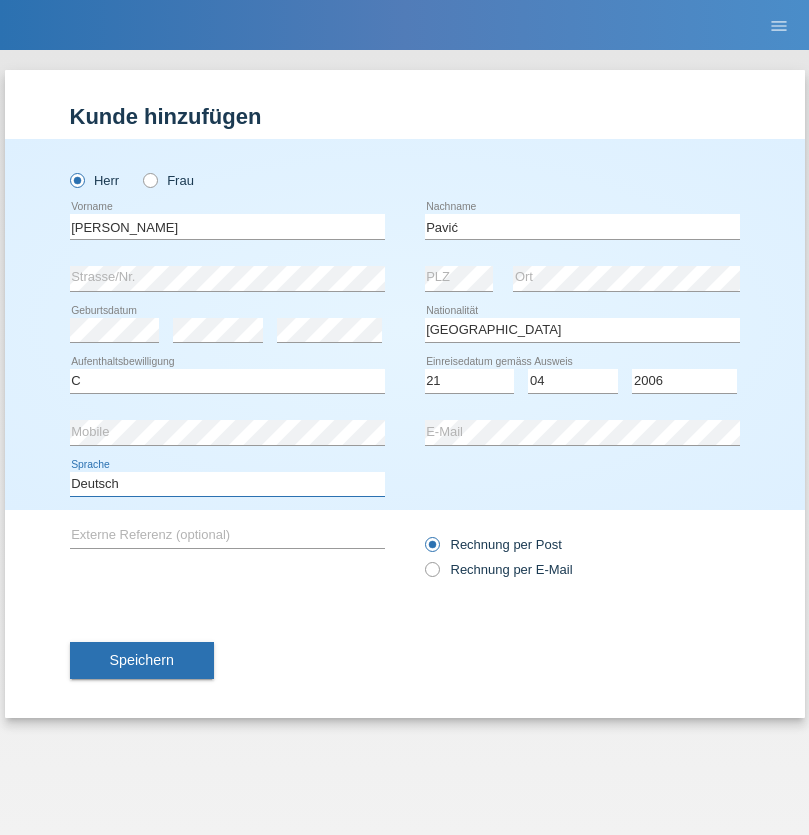 select on "en" 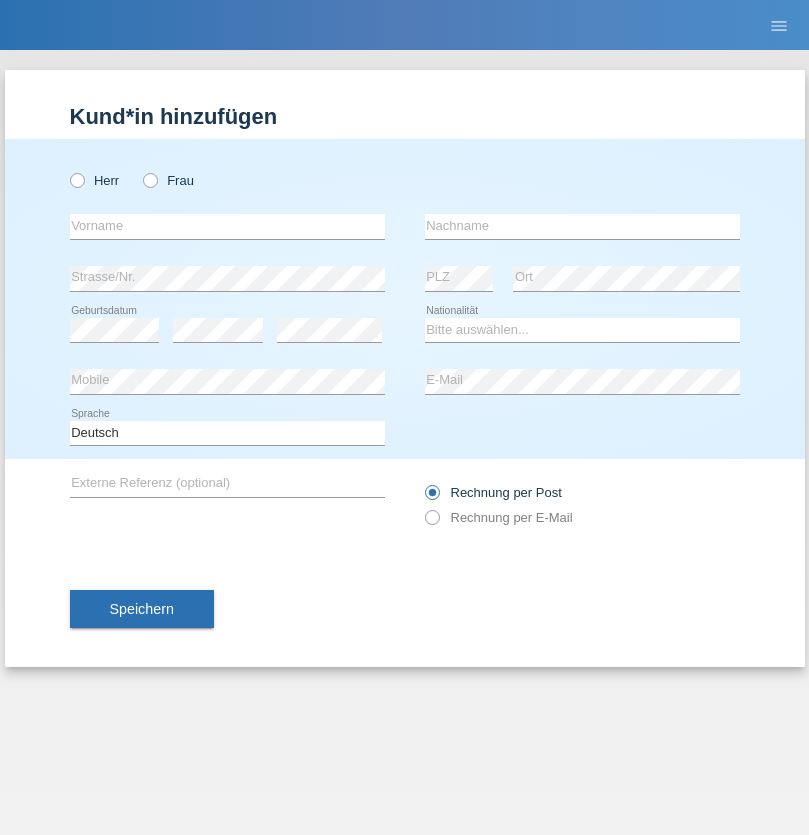scroll, scrollTop: 0, scrollLeft: 0, axis: both 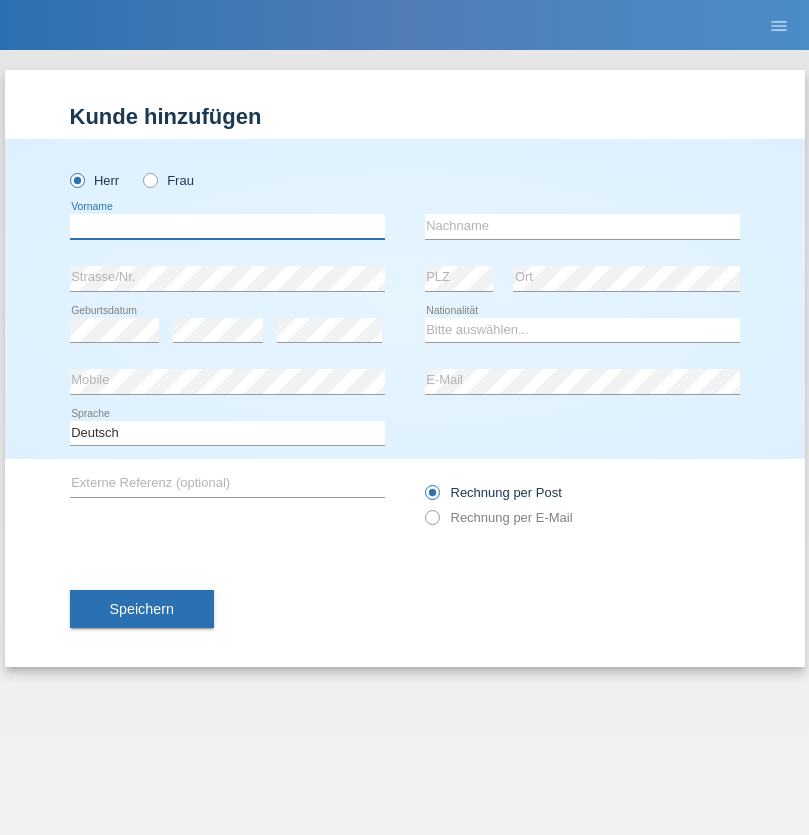click at bounding box center [227, 226] 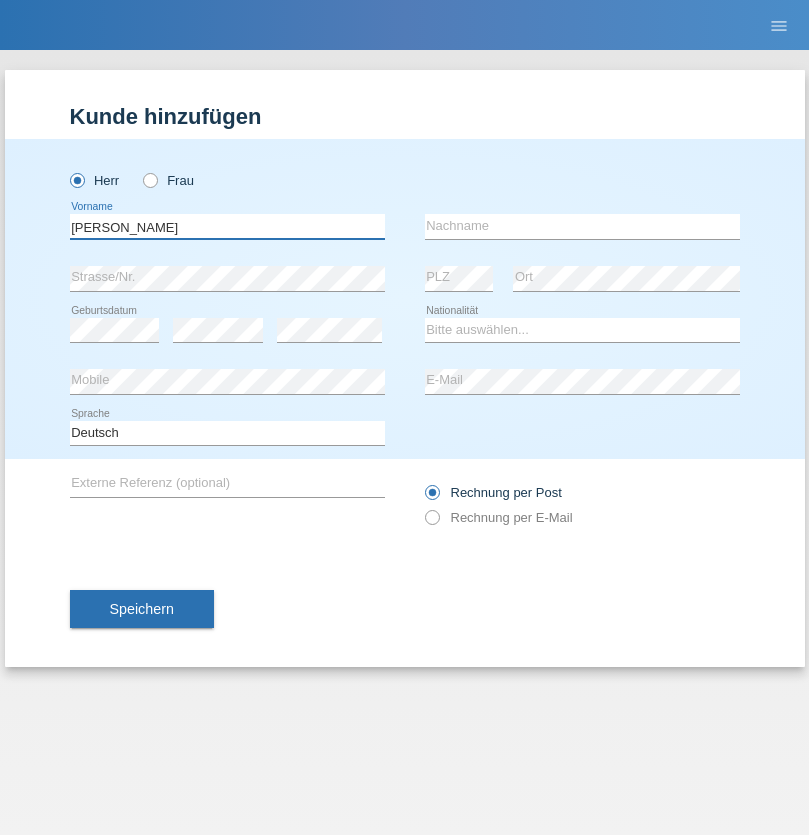 type on "Artur" 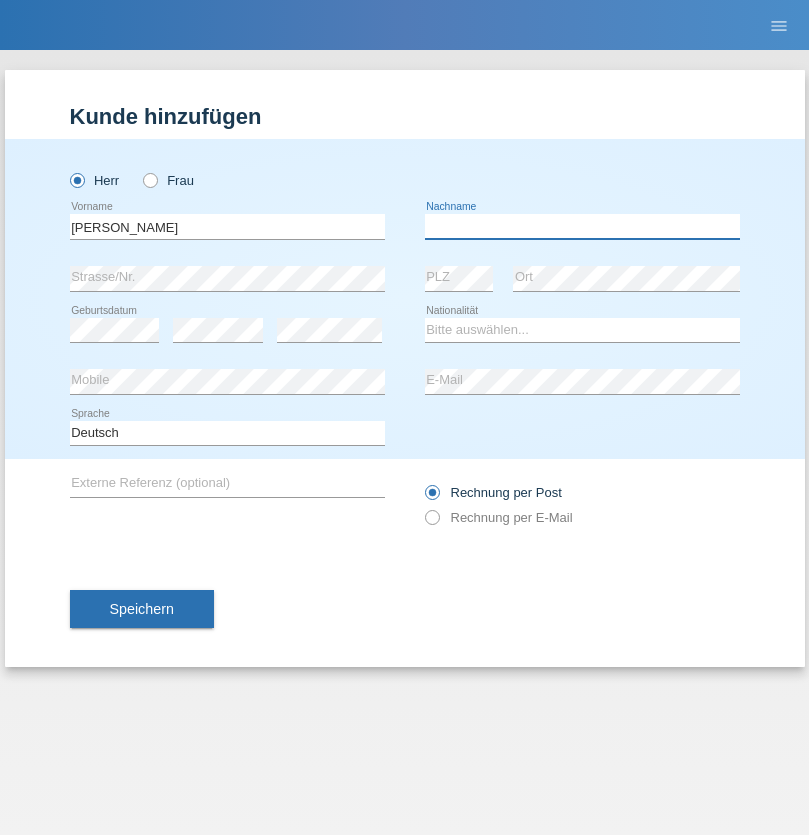 click at bounding box center [582, 226] 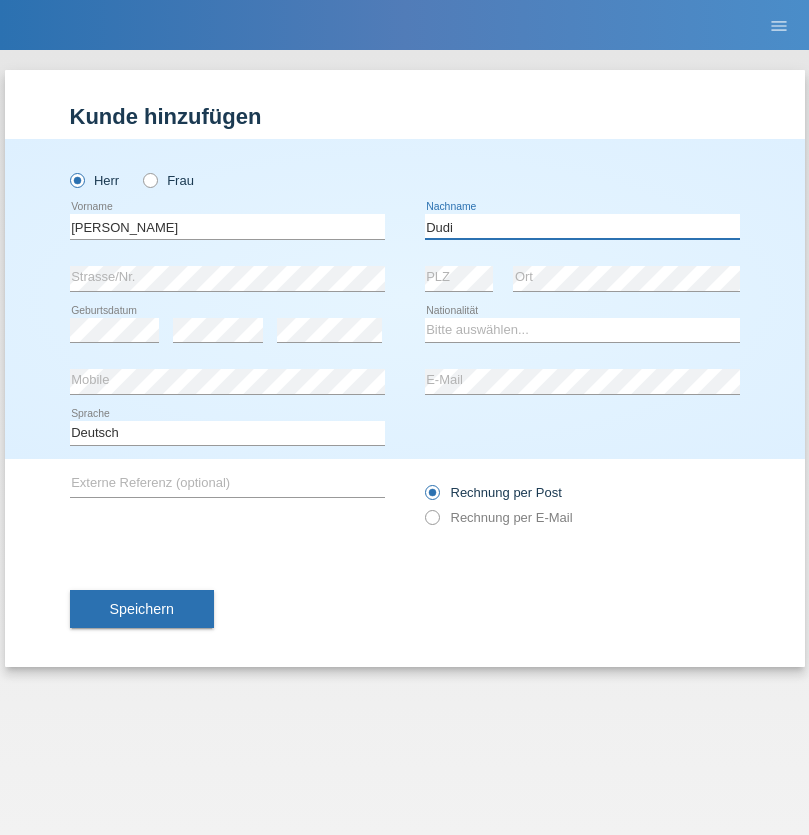 type on "Dudi" 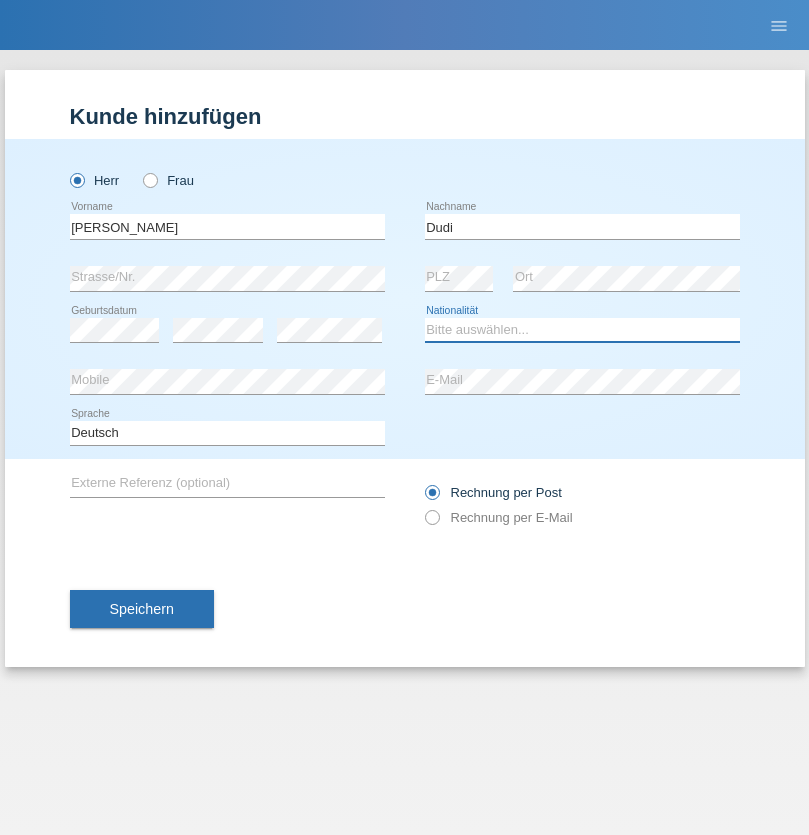 select on "SK" 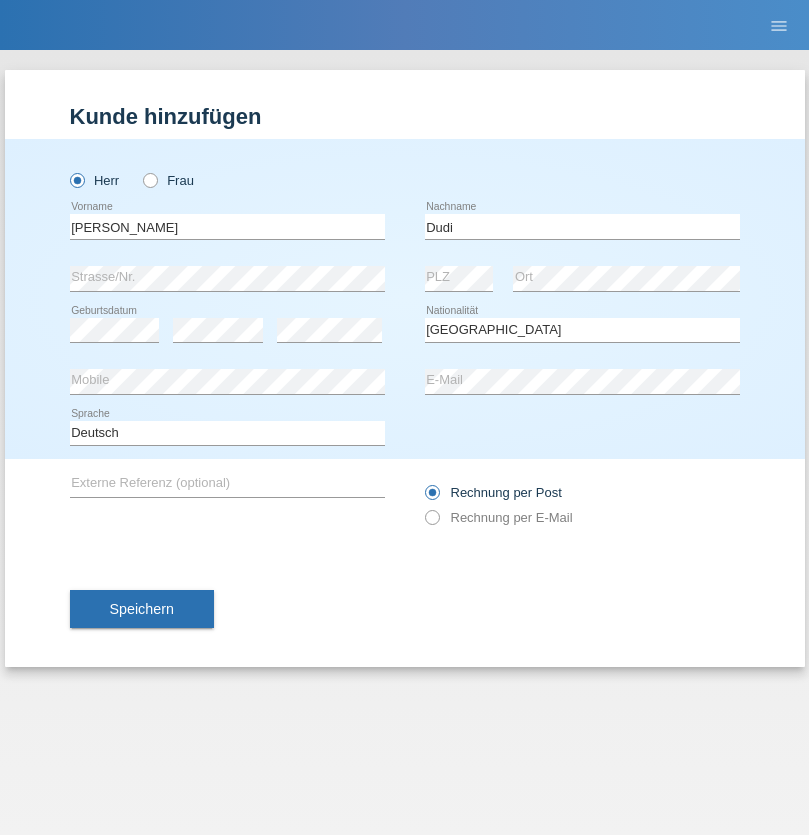select on "C" 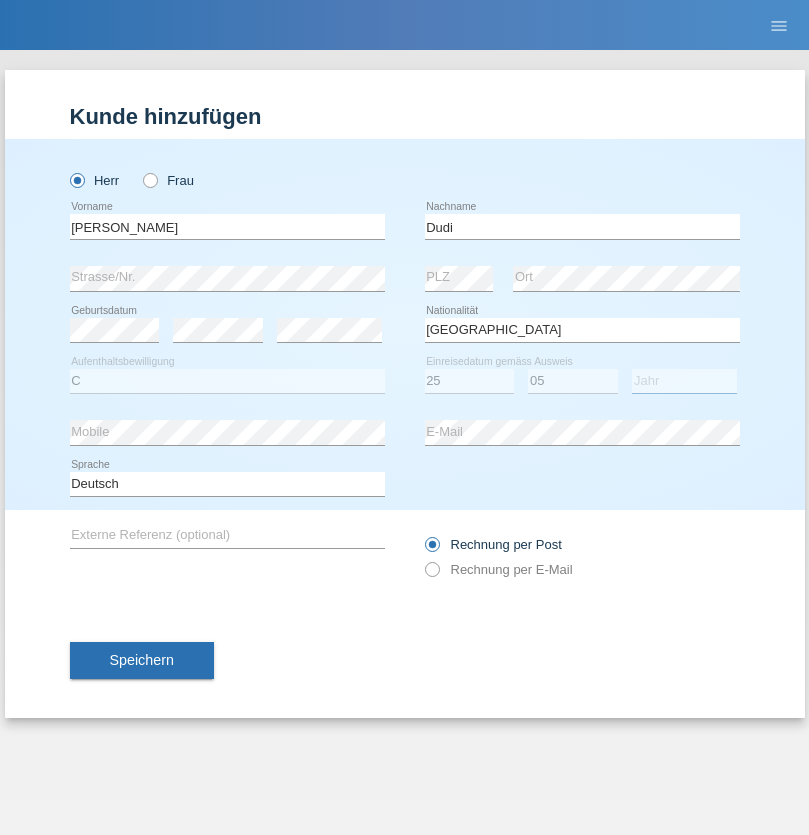 select on "2021" 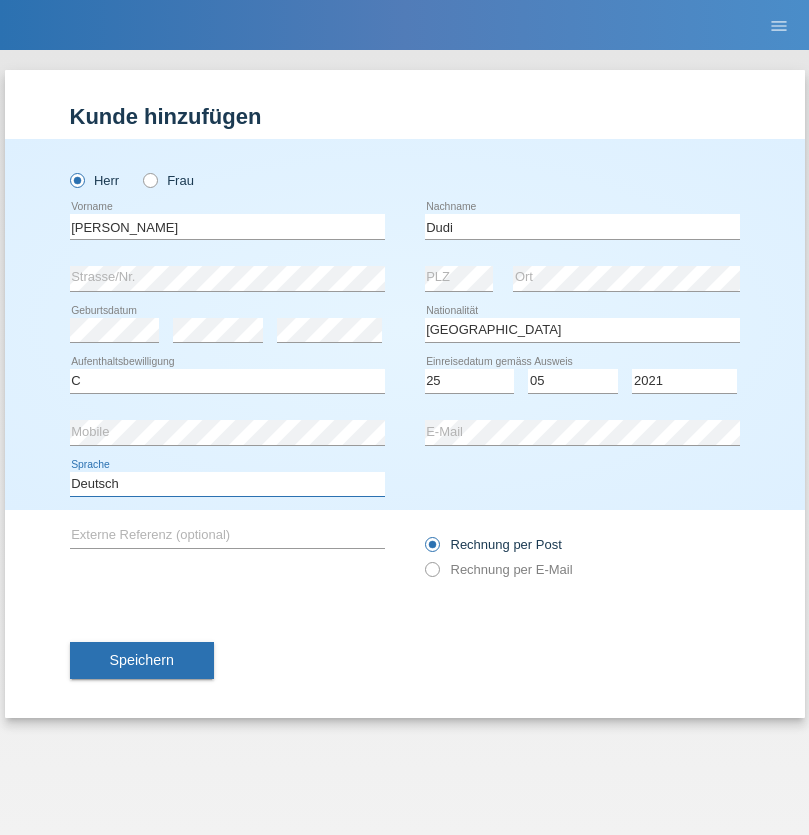 select on "en" 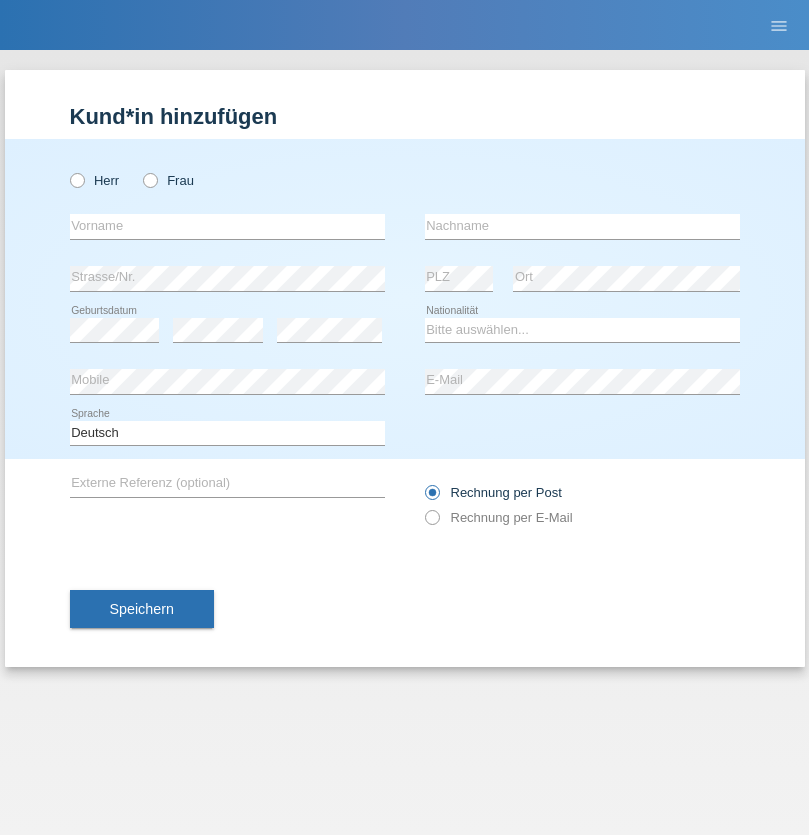 scroll, scrollTop: 0, scrollLeft: 0, axis: both 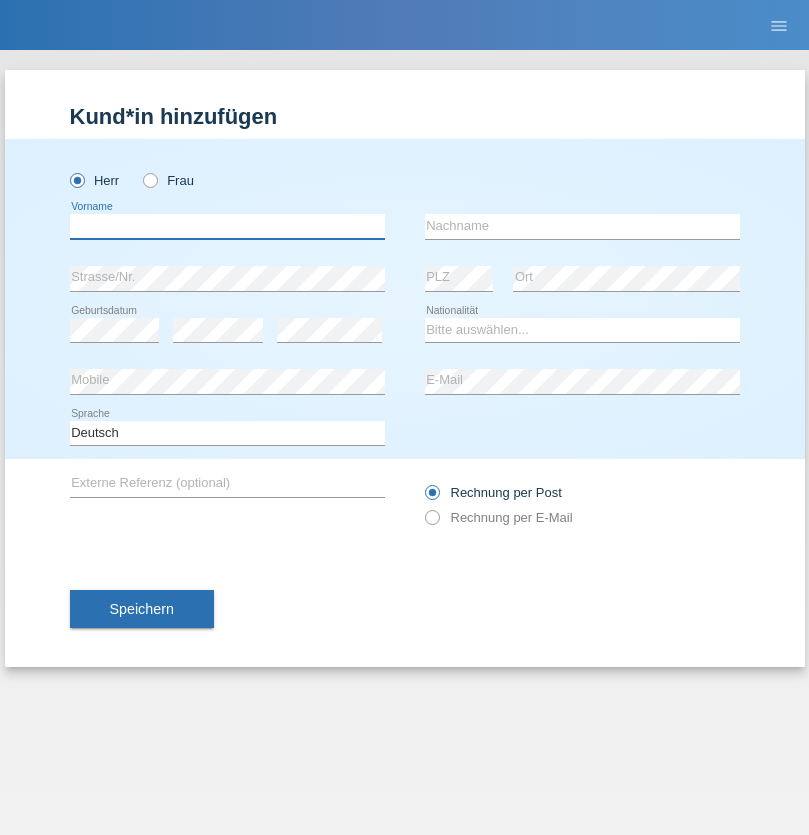 click at bounding box center (227, 226) 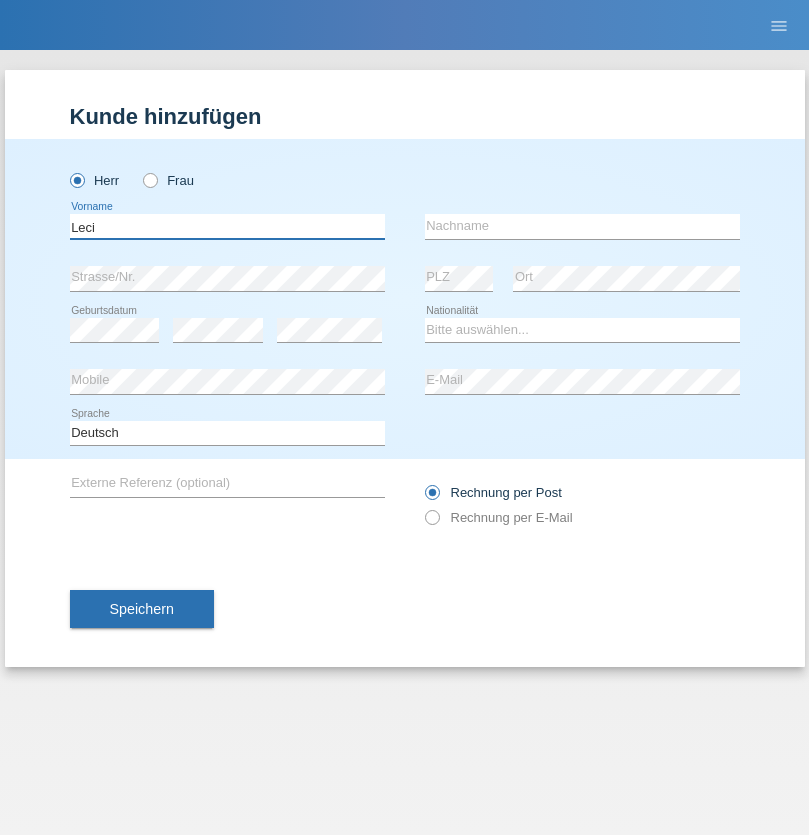 type on "Leci" 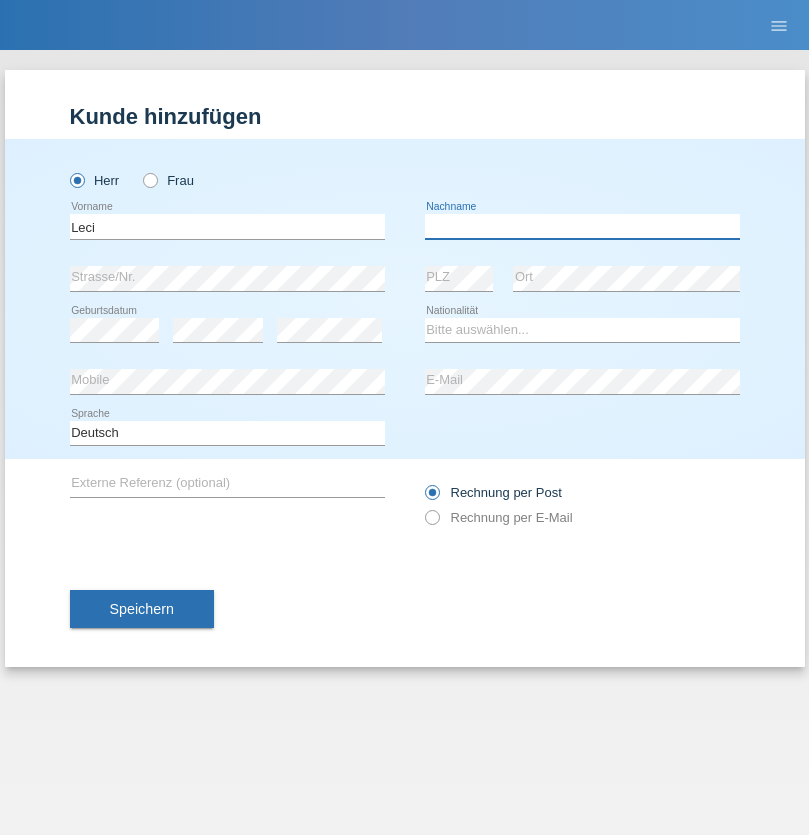 click at bounding box center [582, 226] 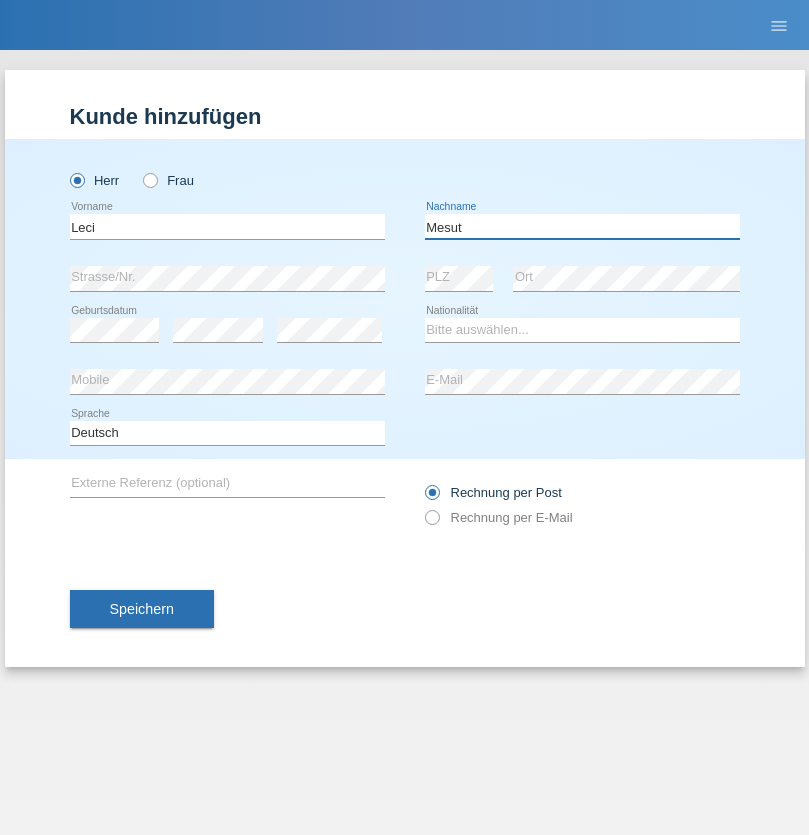 type on "Mesut" 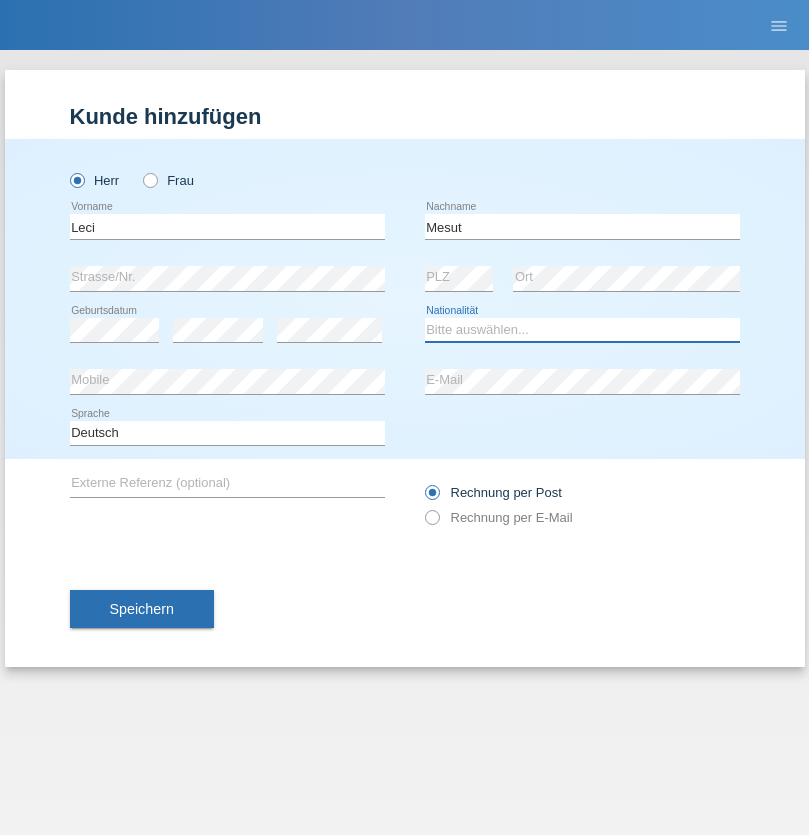 select on "XK" 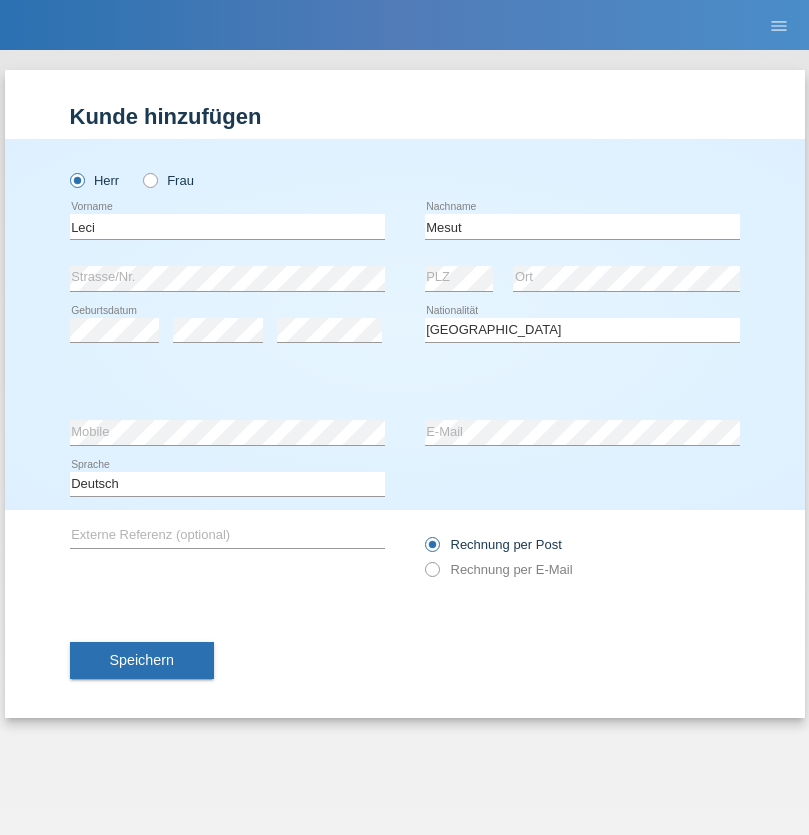select on "C" 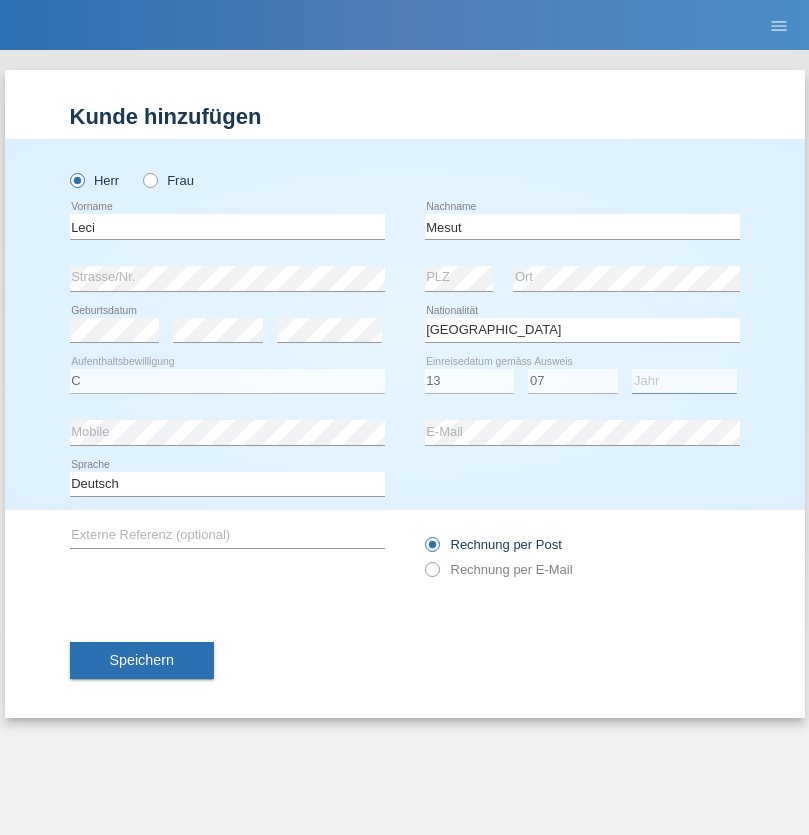 select on "2021" 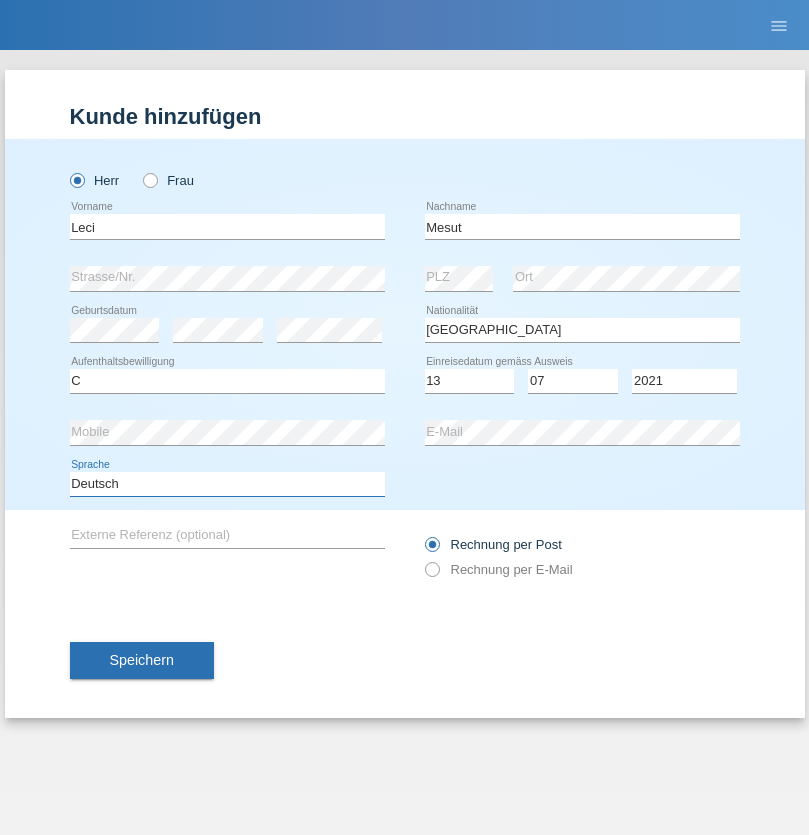 select on "en" 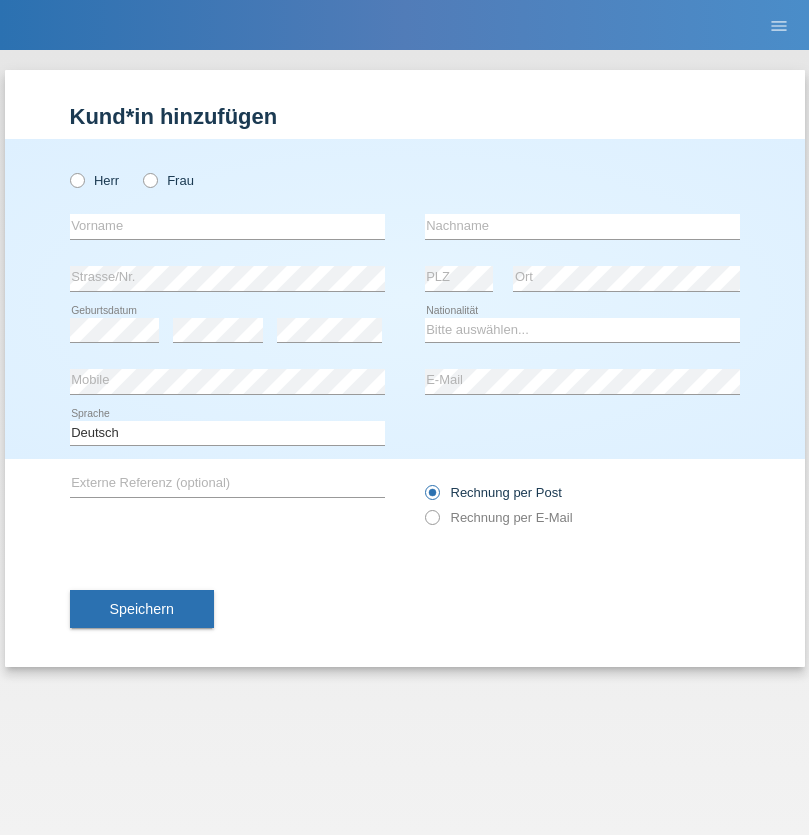 scroll, scrollTop: 0, scrollLeft: 0, axis: both 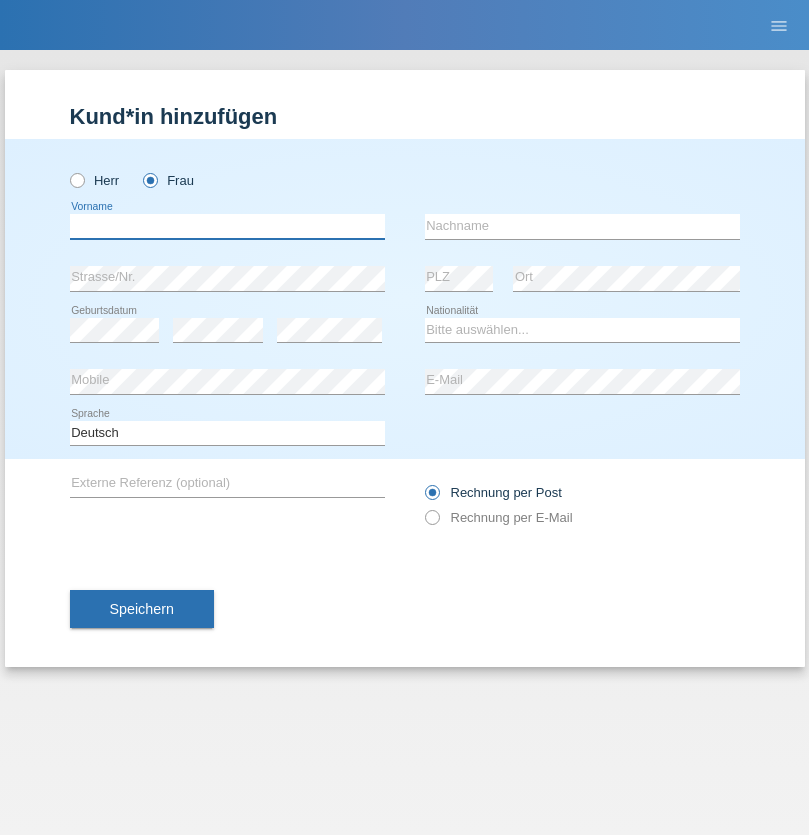 click at bounding box center (227, 226) 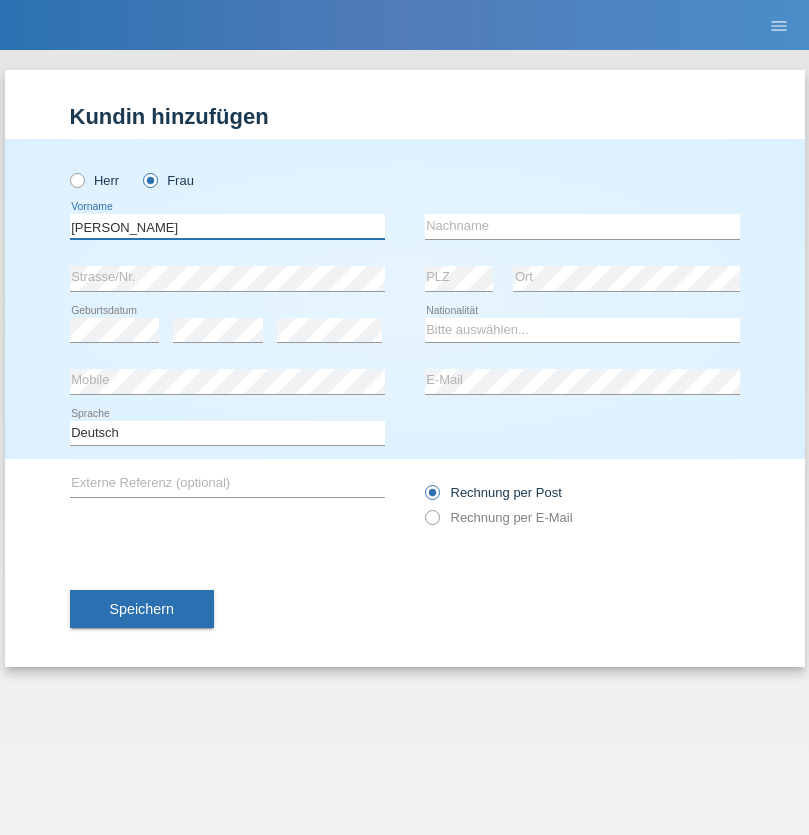 type on "[PERSON_NAME]" 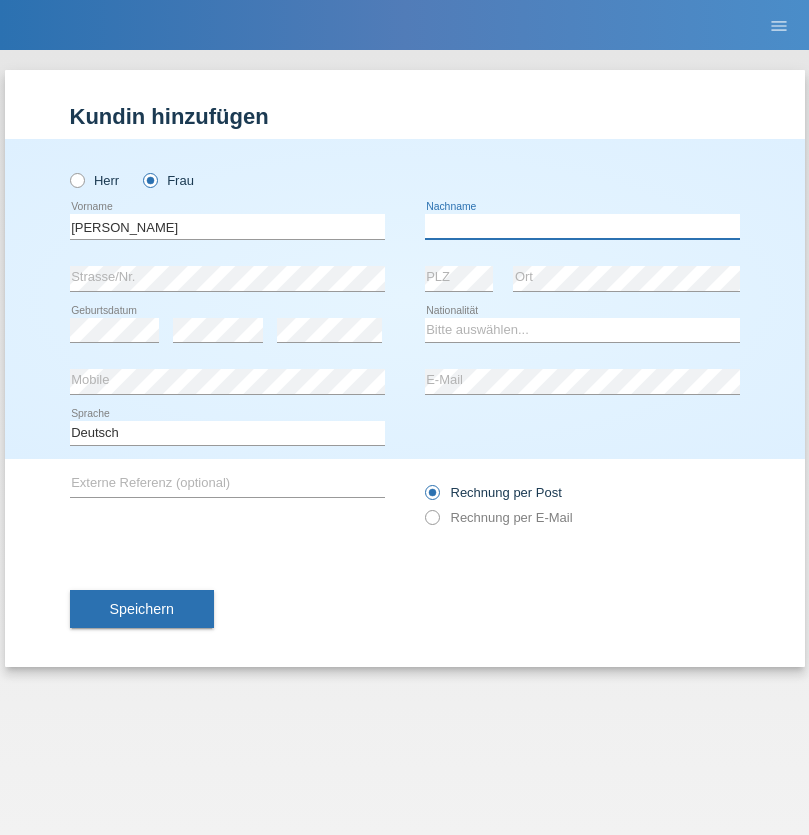 click at bounding box center (582, 226) 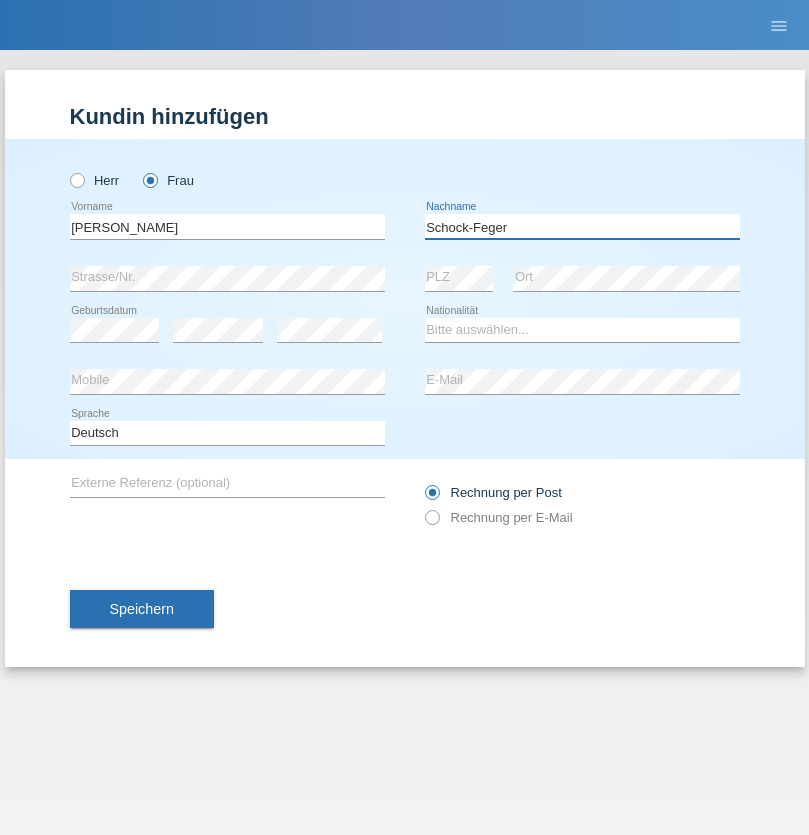 type on "Schock-Feger" 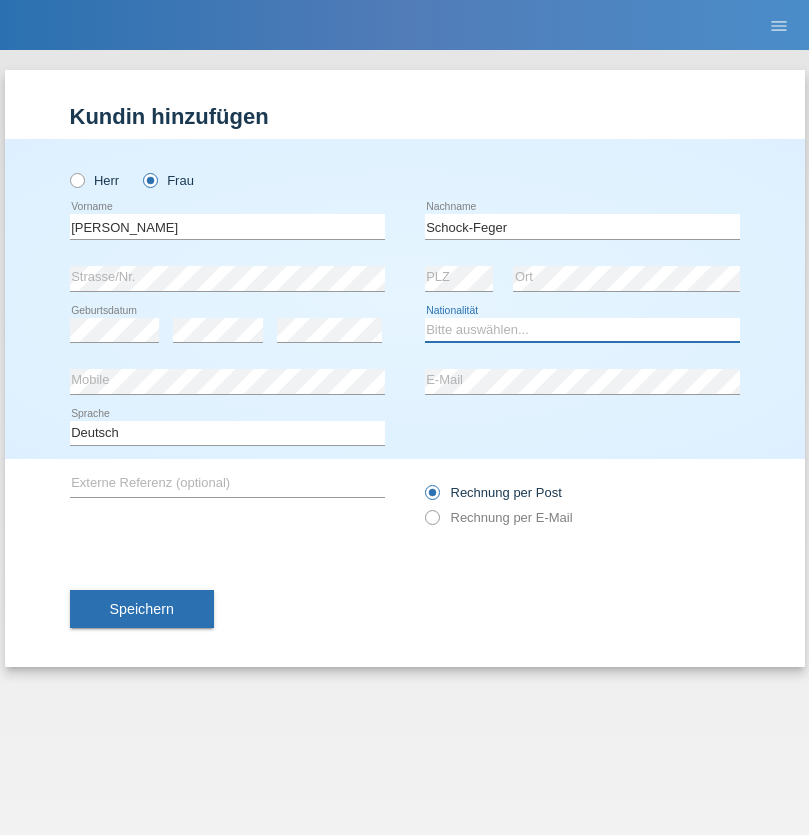 select on "CH" 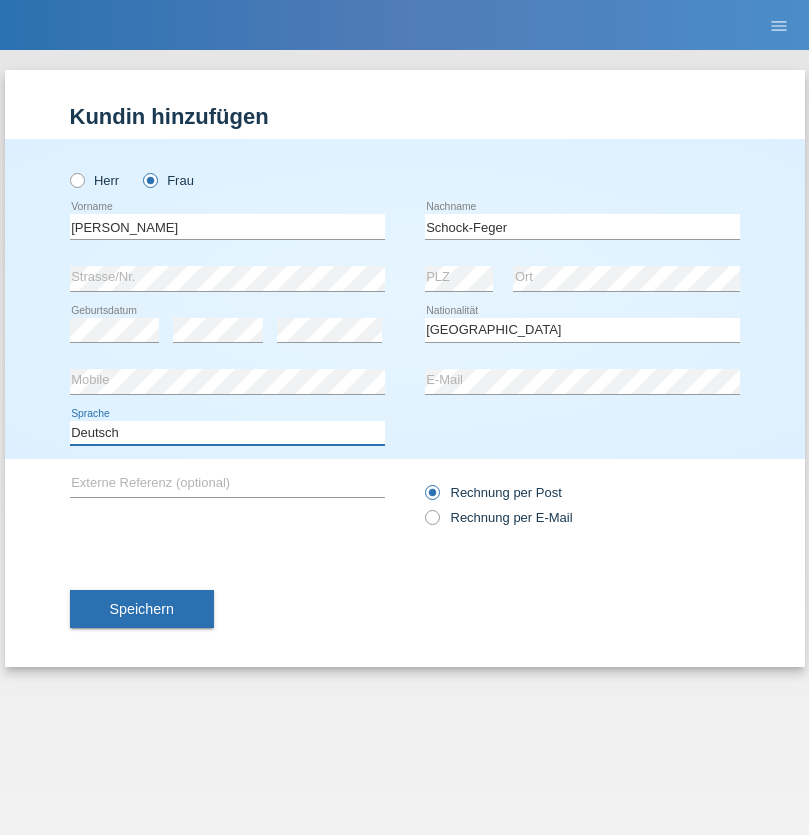 select on "en" 